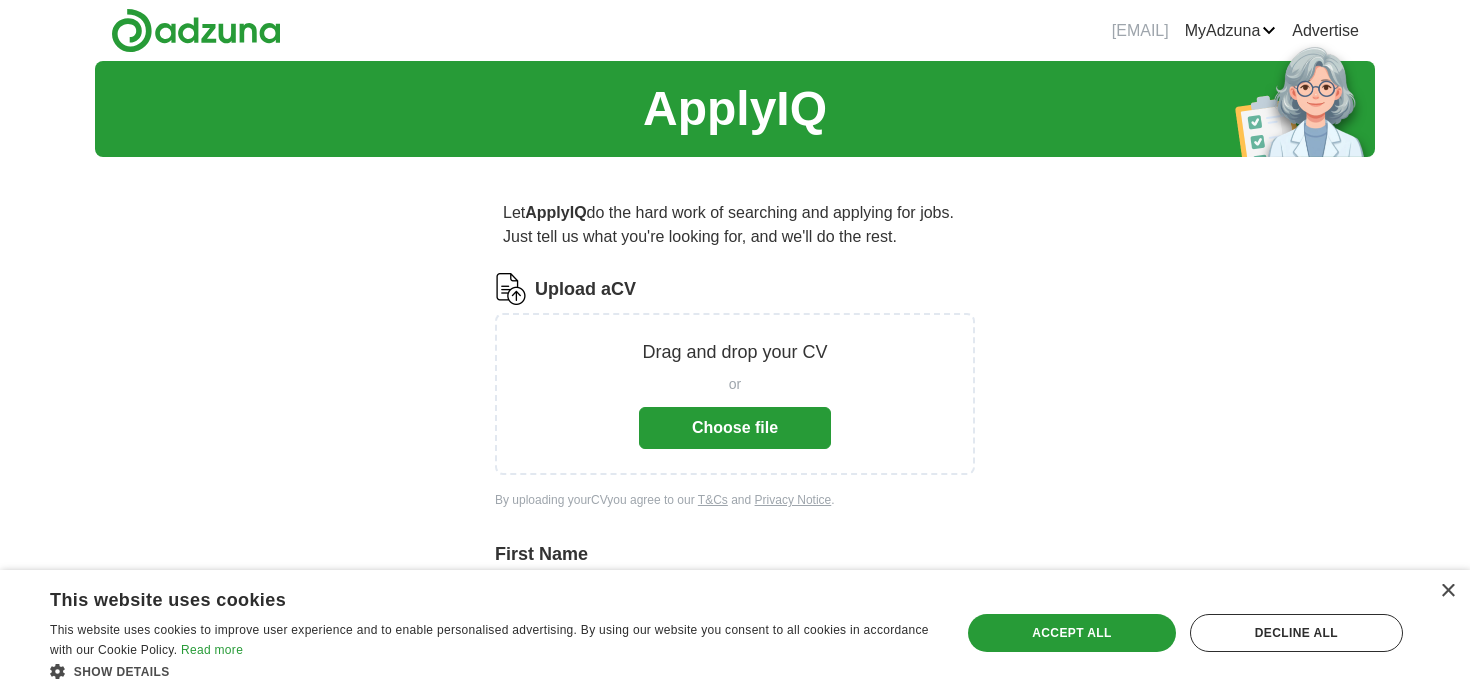 scroll, scrollTop: 595, scrollLeft: 0, axis: vertical 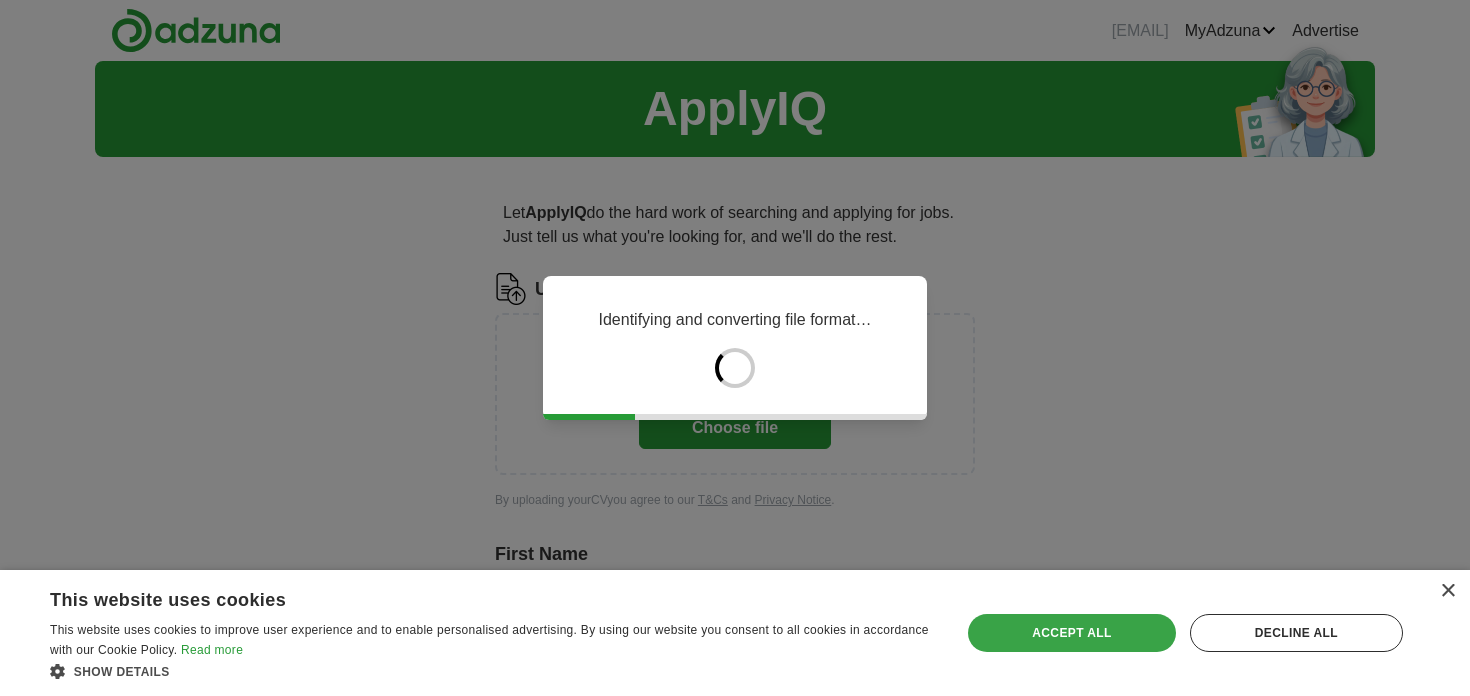 click on "Accept all" at bounding box center (1072, 633) 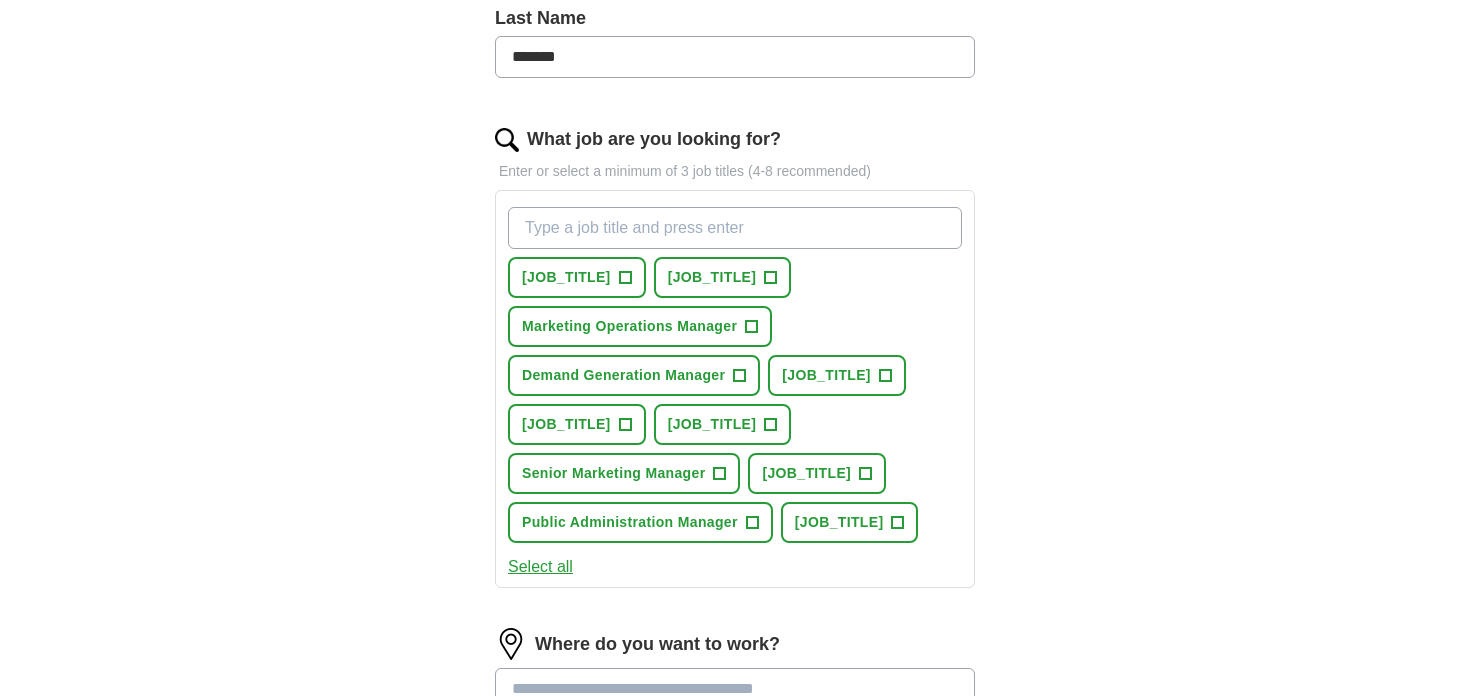 scroll, scrollTop: 604, scrollLeft: 0, axis: vertical 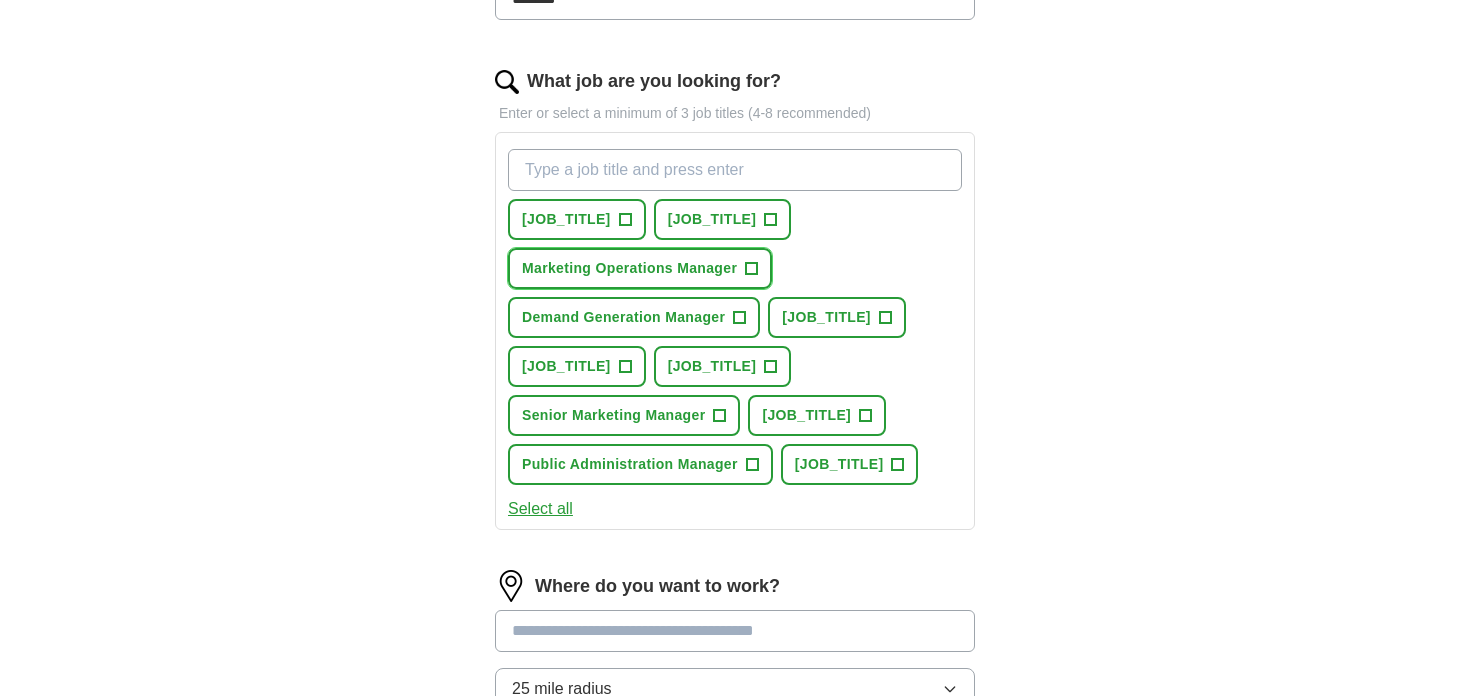 click on "+" at bounding box center [752, 269] 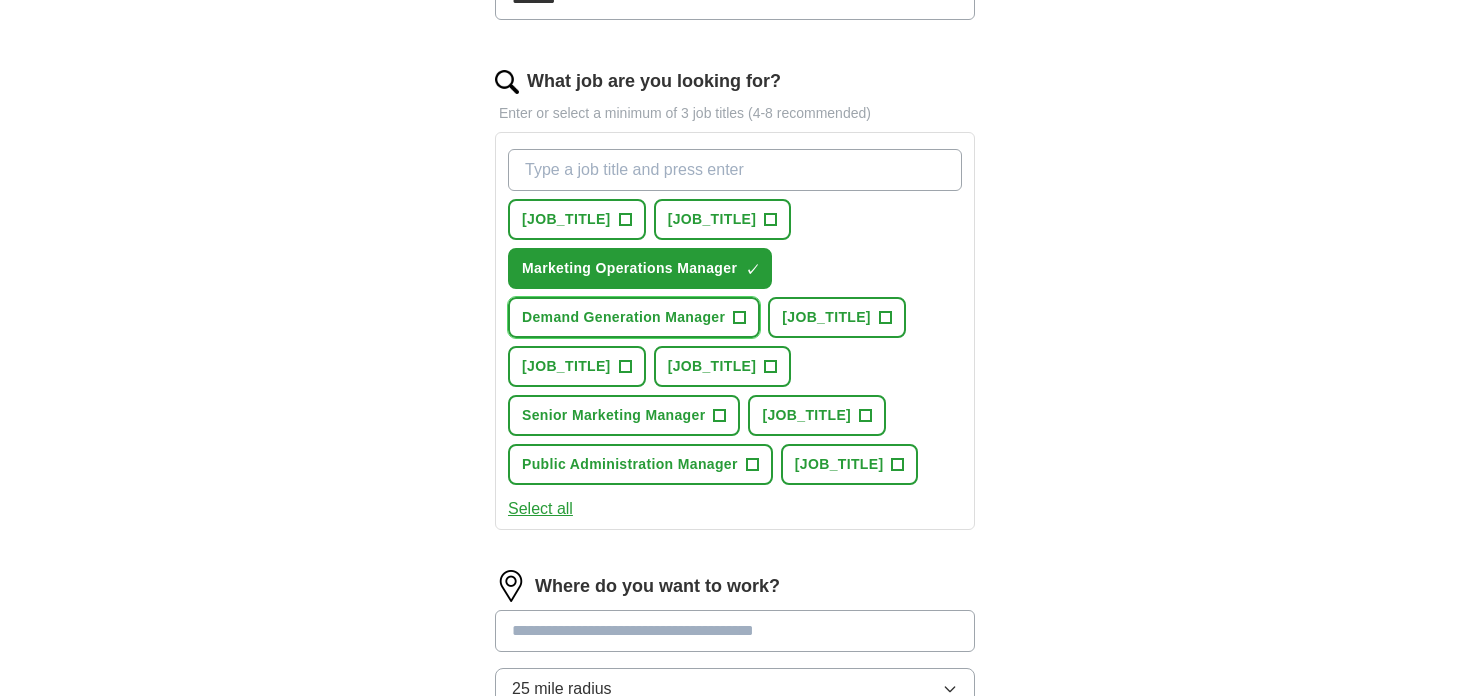 click on "+" at bounding box center [740, 318] 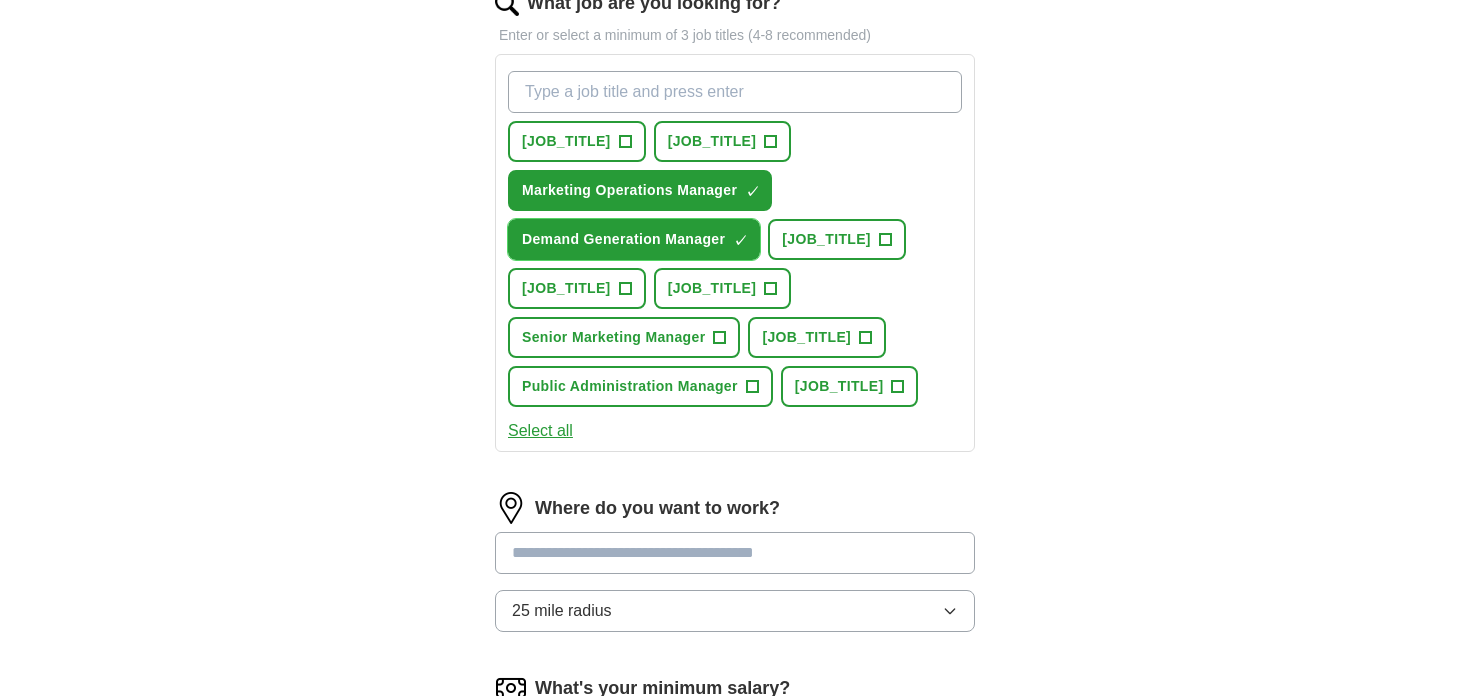 scroll, scrollTop: 688, scrollLeft: 0, axis: vertical 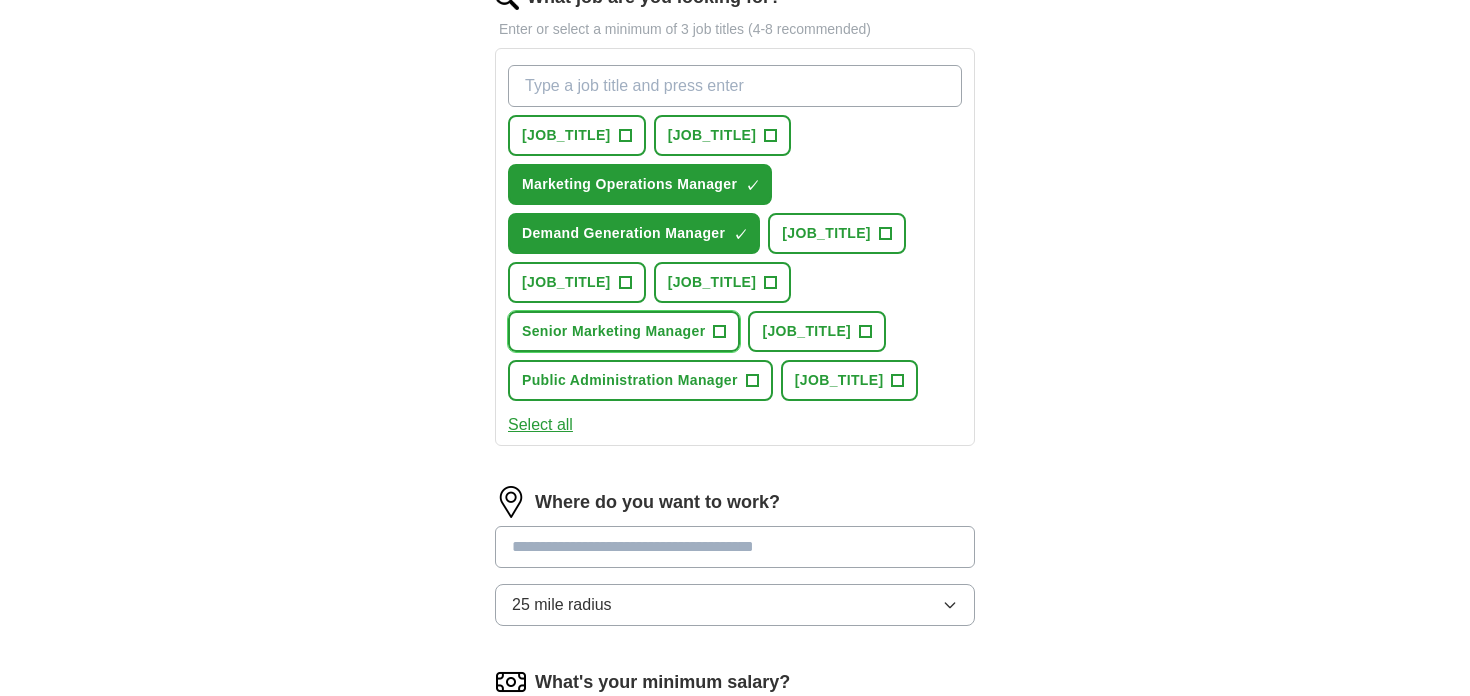 click on "+" at bounding box center (720, 332) 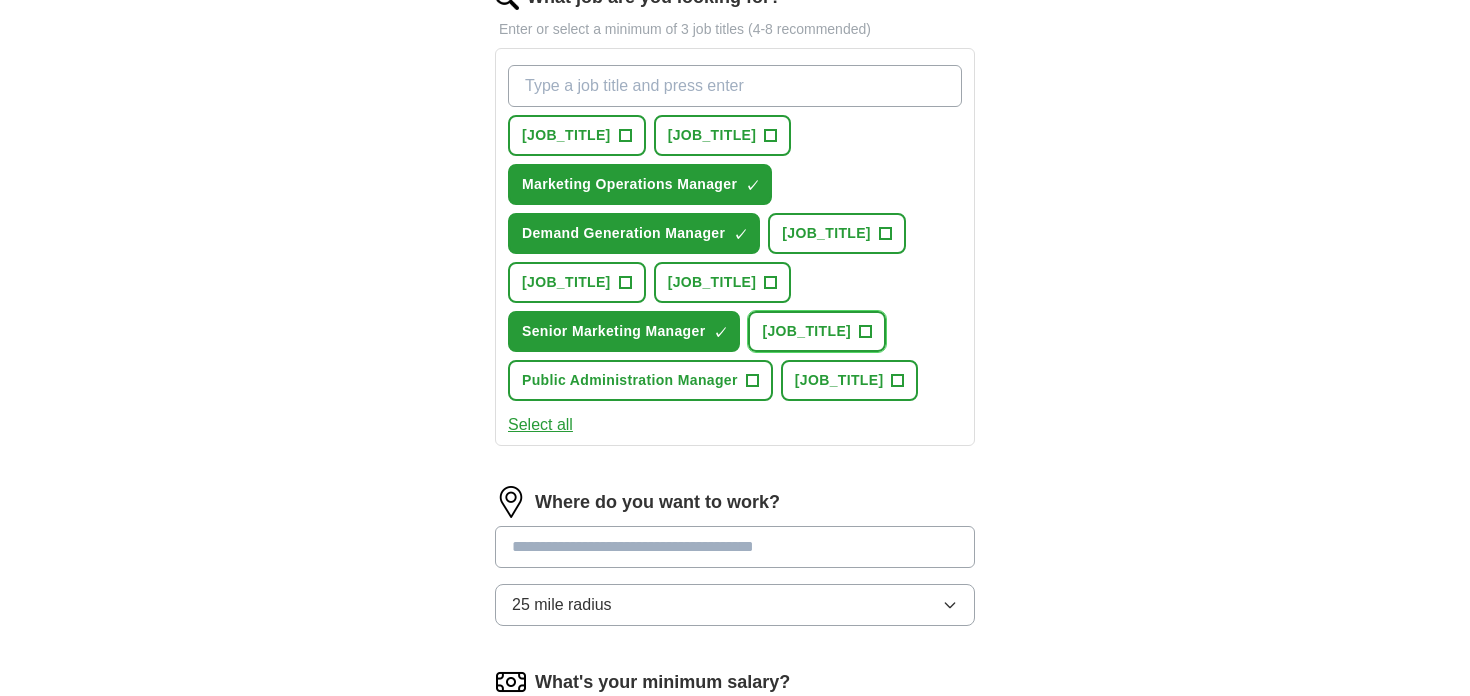 click on "+" at bounding box center (866, 332) 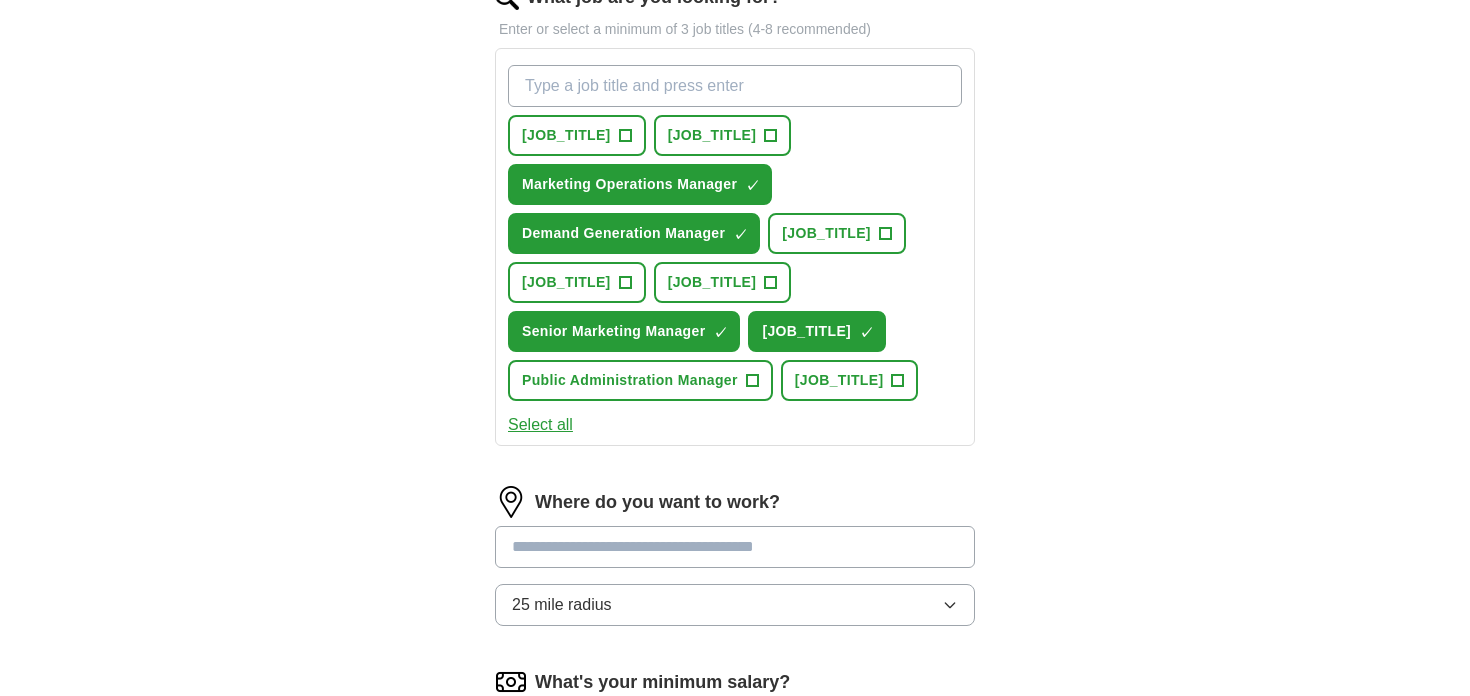 click on "What job are you looking for?" at bounding box center (735, 86) 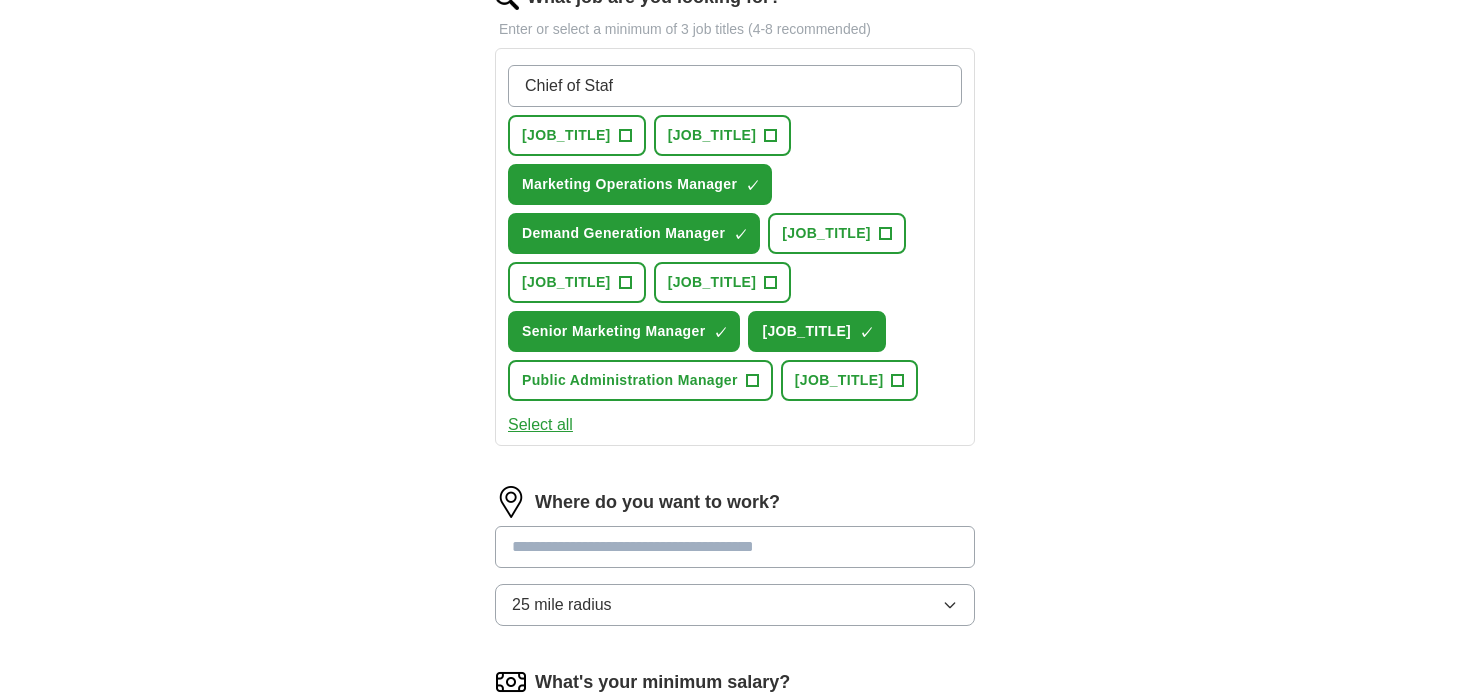 type on "[JOB_TITLE]" 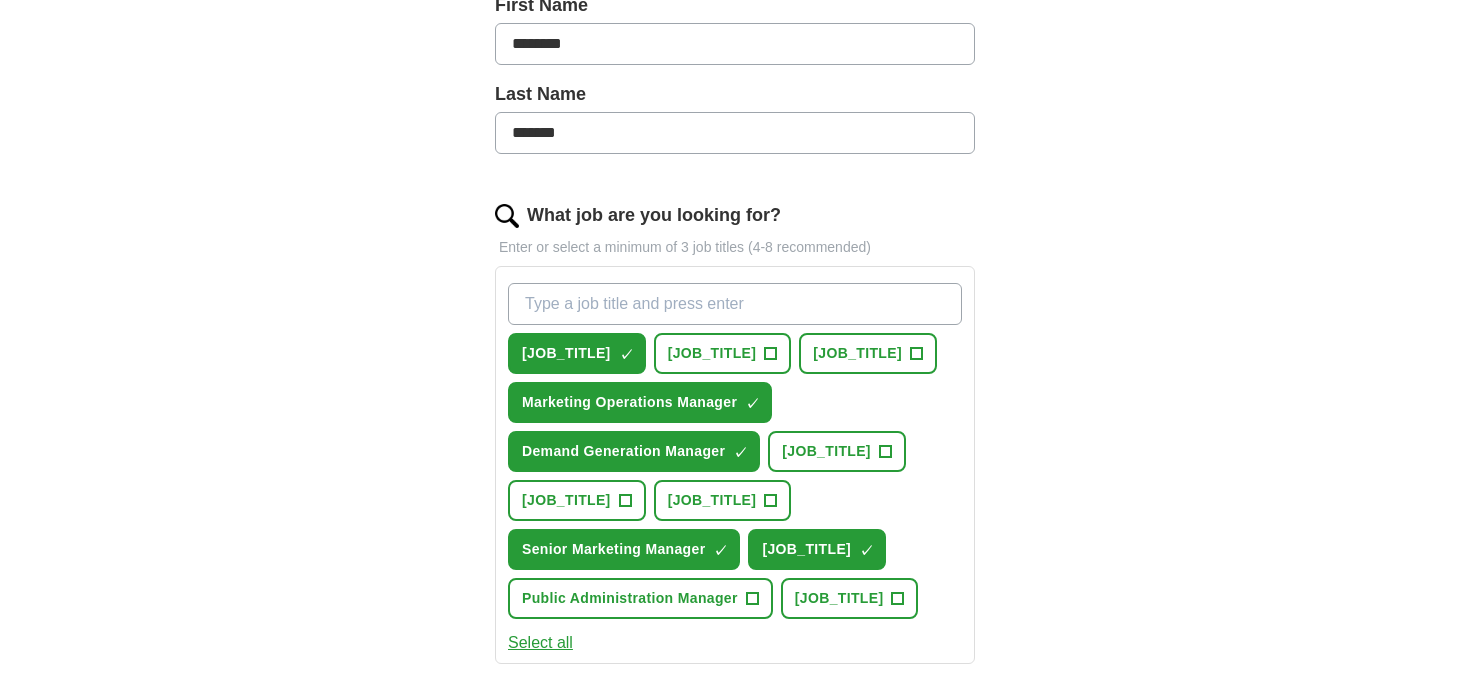 scroll, scrollTop: 323, scrollLeft: 0, axis: vertical 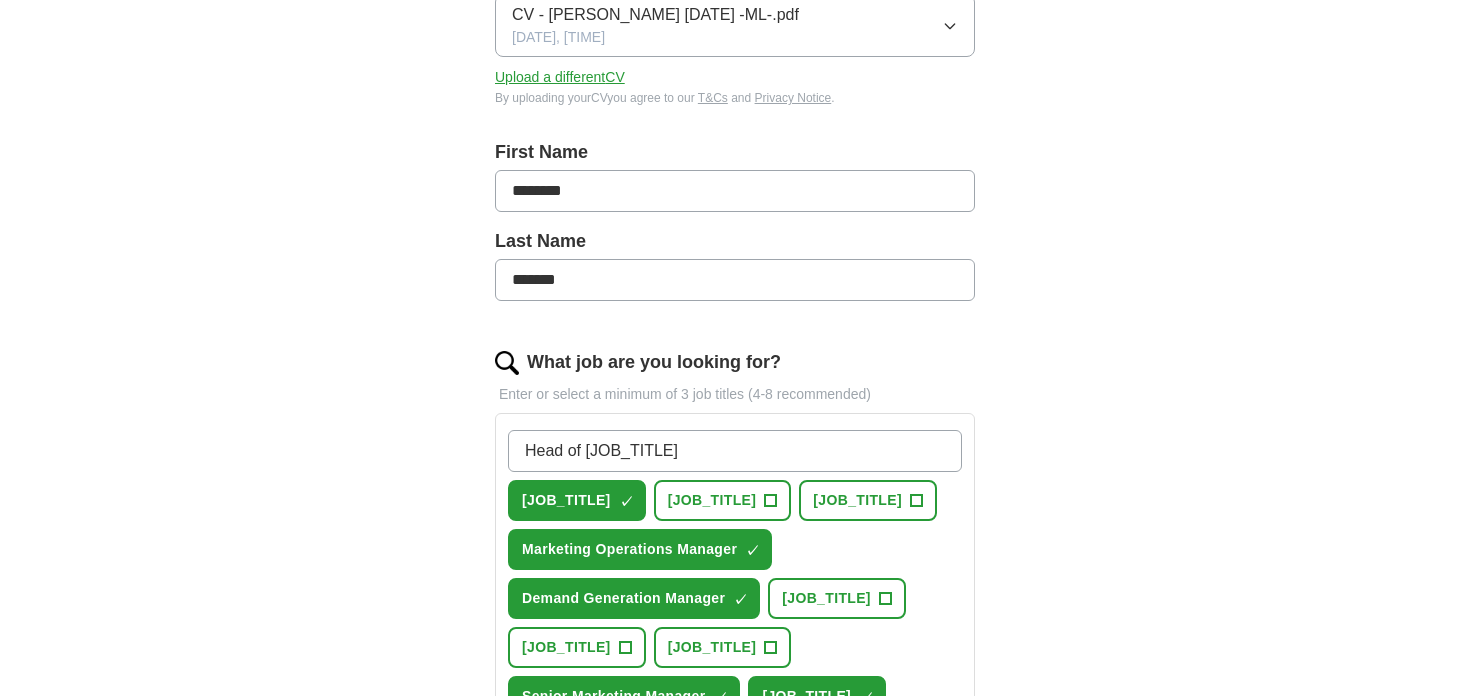 type on "Head of Marketing" 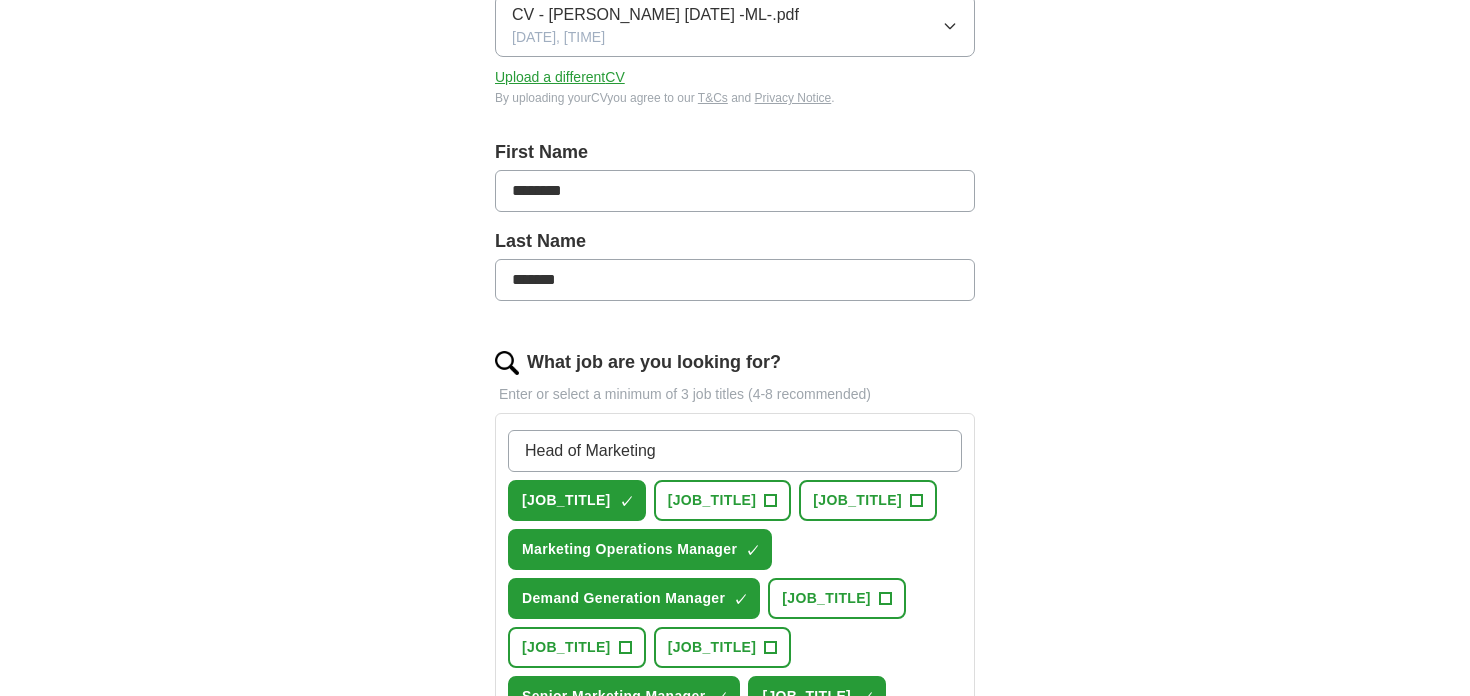 type 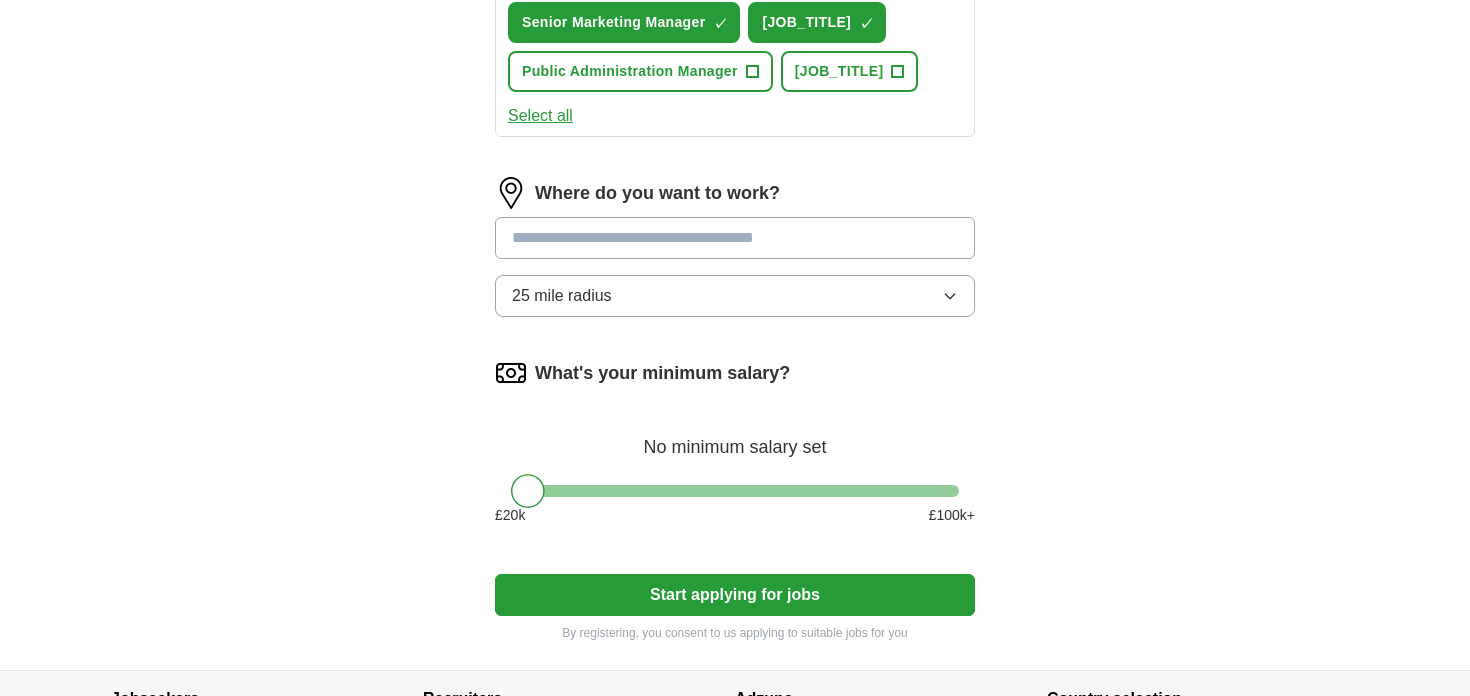 scroll, scrollTop: 1091, scrollLeft: 0, axis: vertical 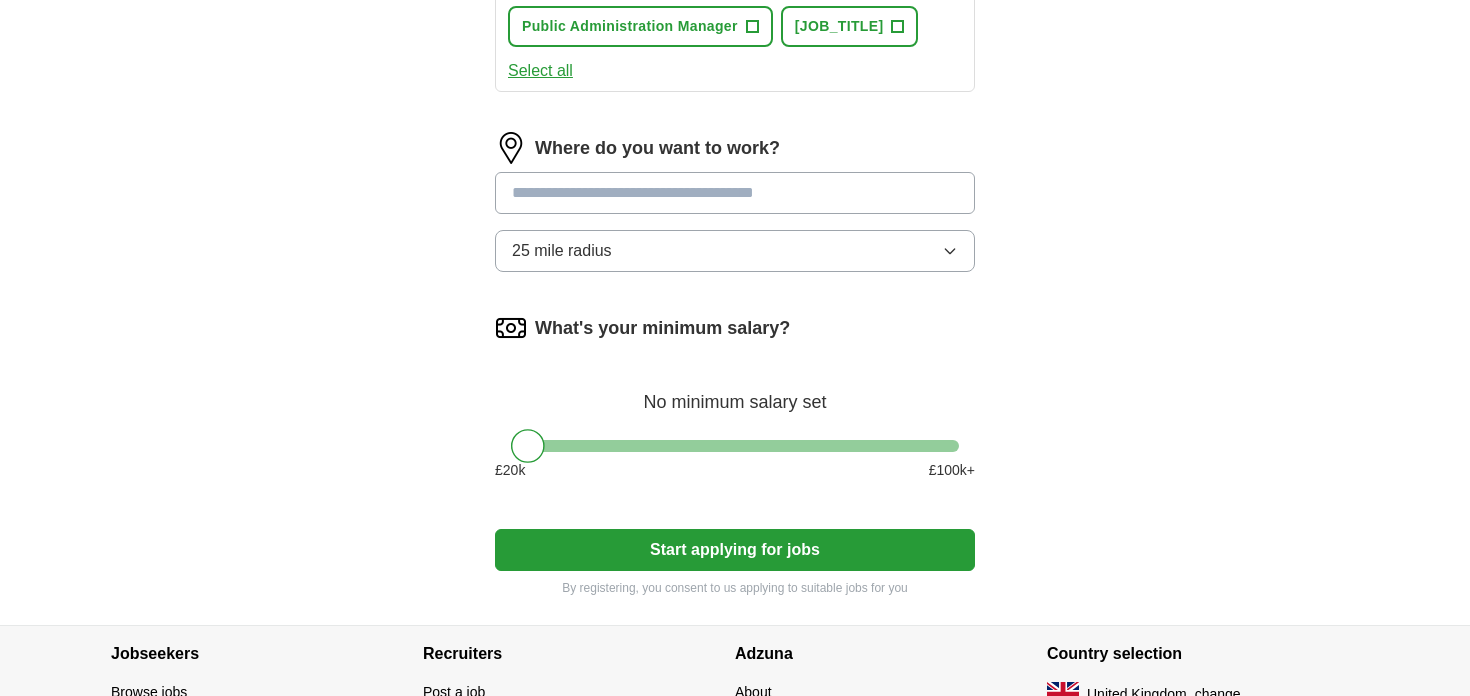 click at bounding box center (735, 193) 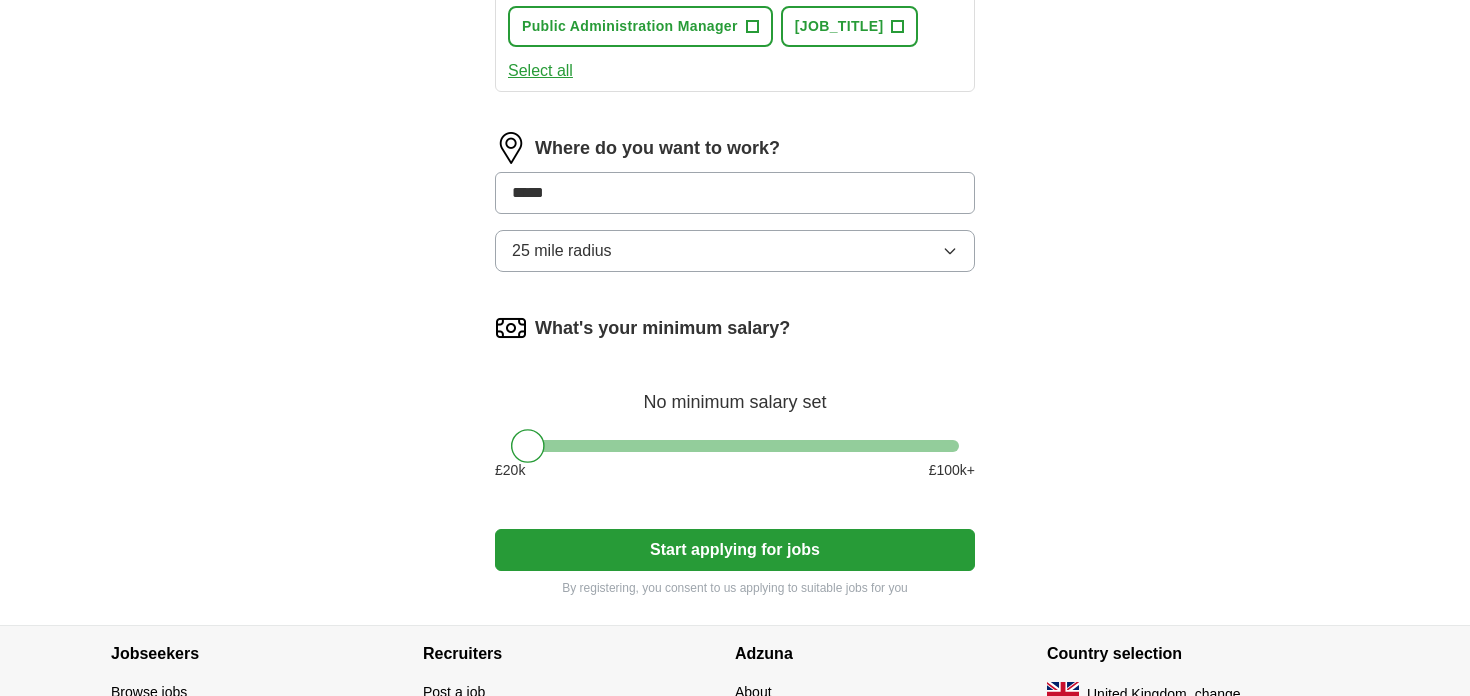 type on "******" 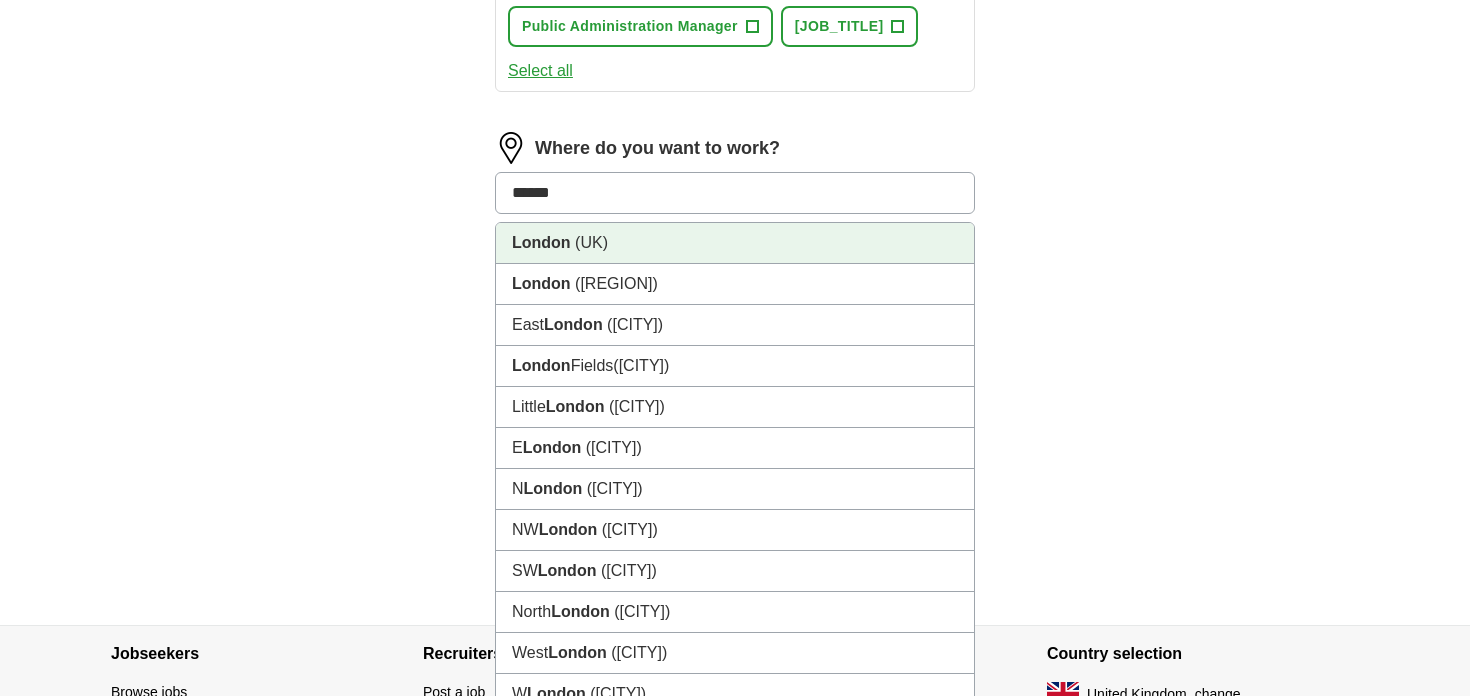 click on "London   (UK)" at bounding box center (735, 243) 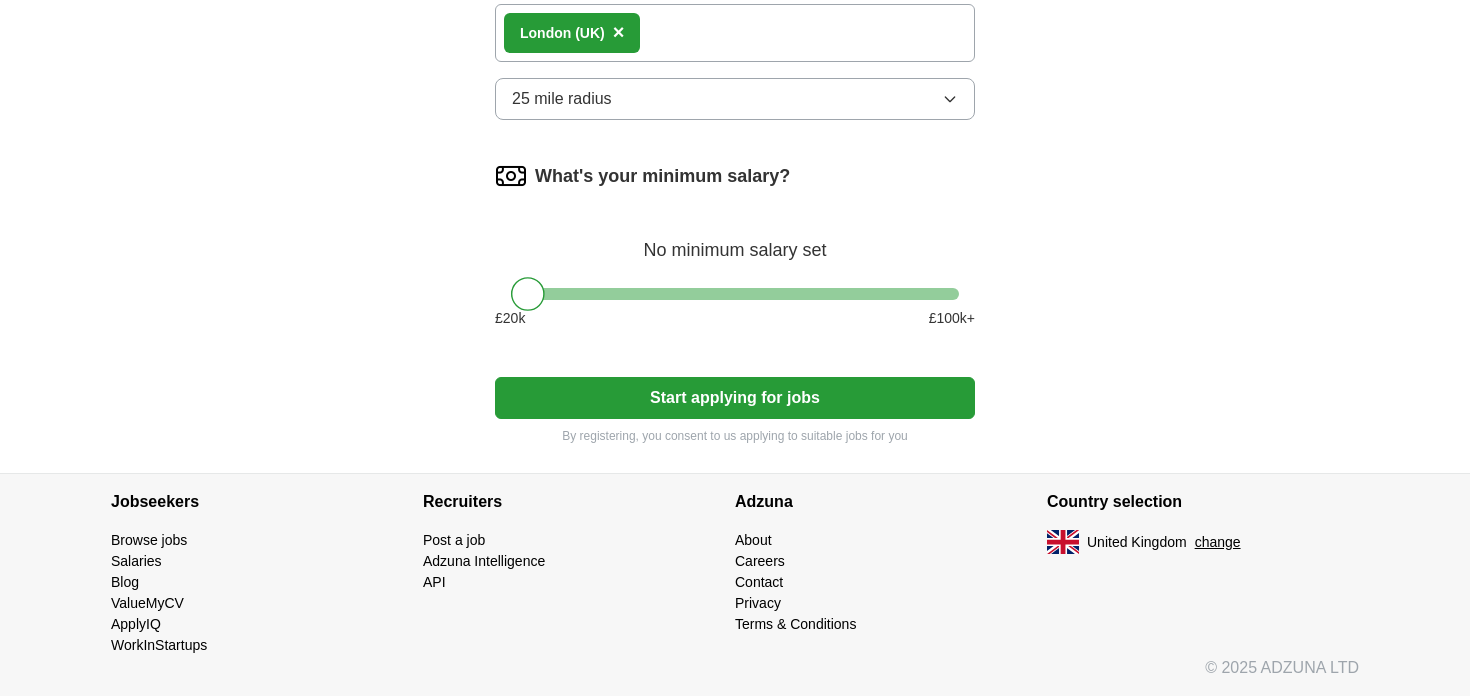scroll, scrollTop: 1455, scrollLeft: 0, axis: vertical 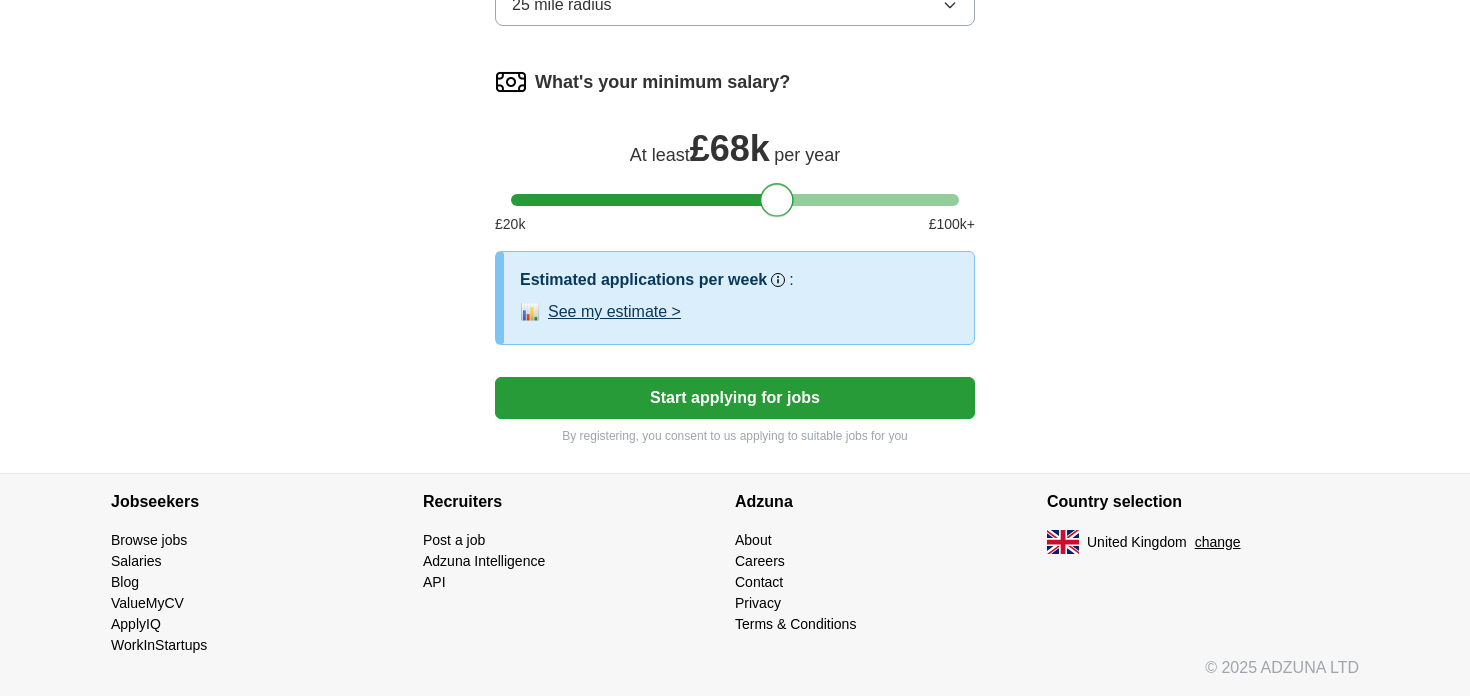 drag, startPoint x: 525, startPoint y: 296, endPoint x: 774, endPoint y: 303, distance: 249.09837 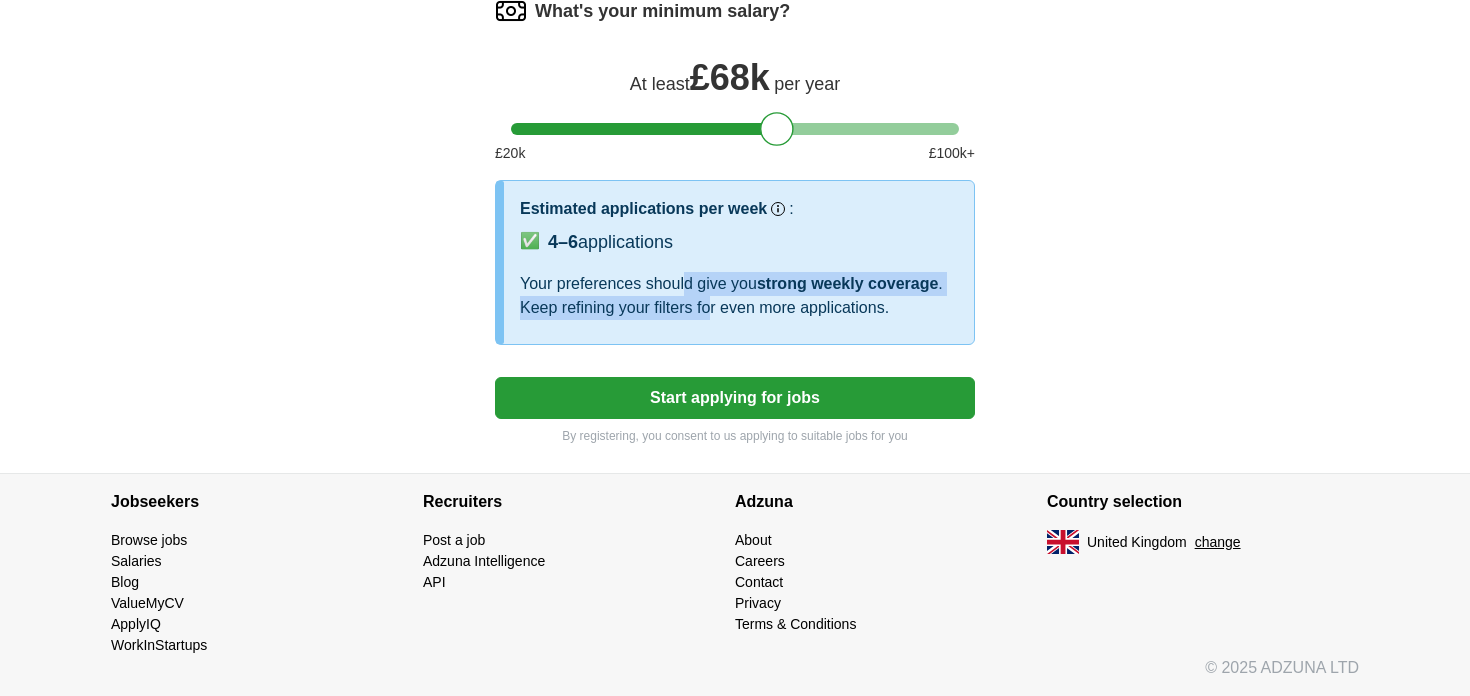 drag, startPoint x: 685, startPoint y: 448, endPoint x: 708, endPoint y: 467, distance: 29.832869 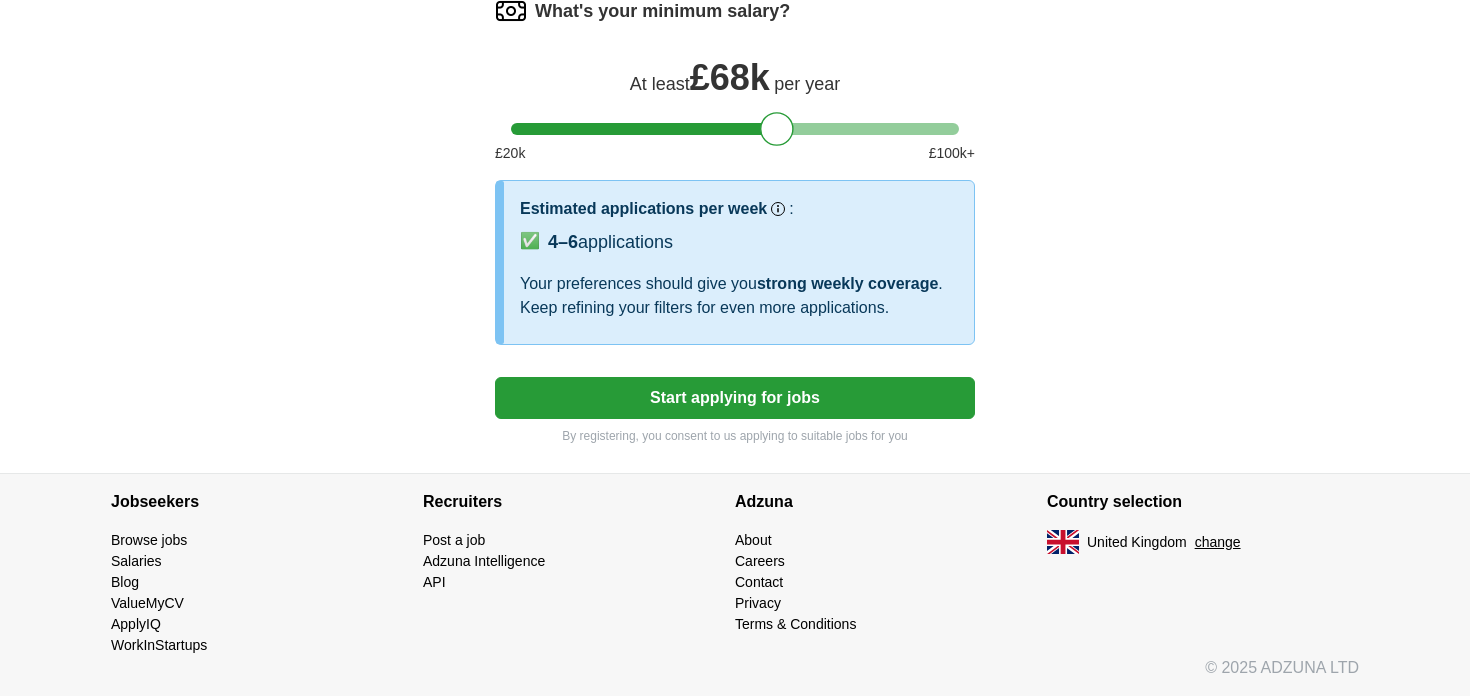 click on "Start applying for jobs" at bounding box center [735, 398] 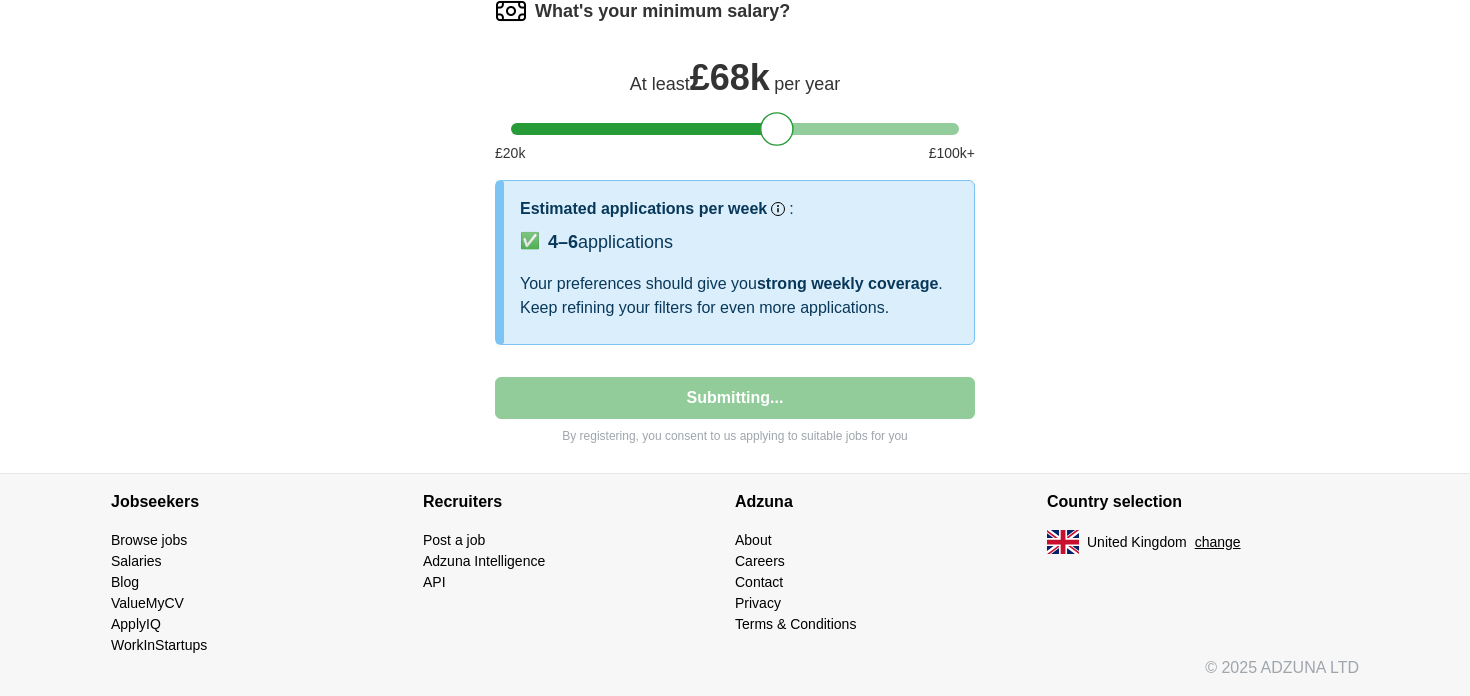 select on "**" 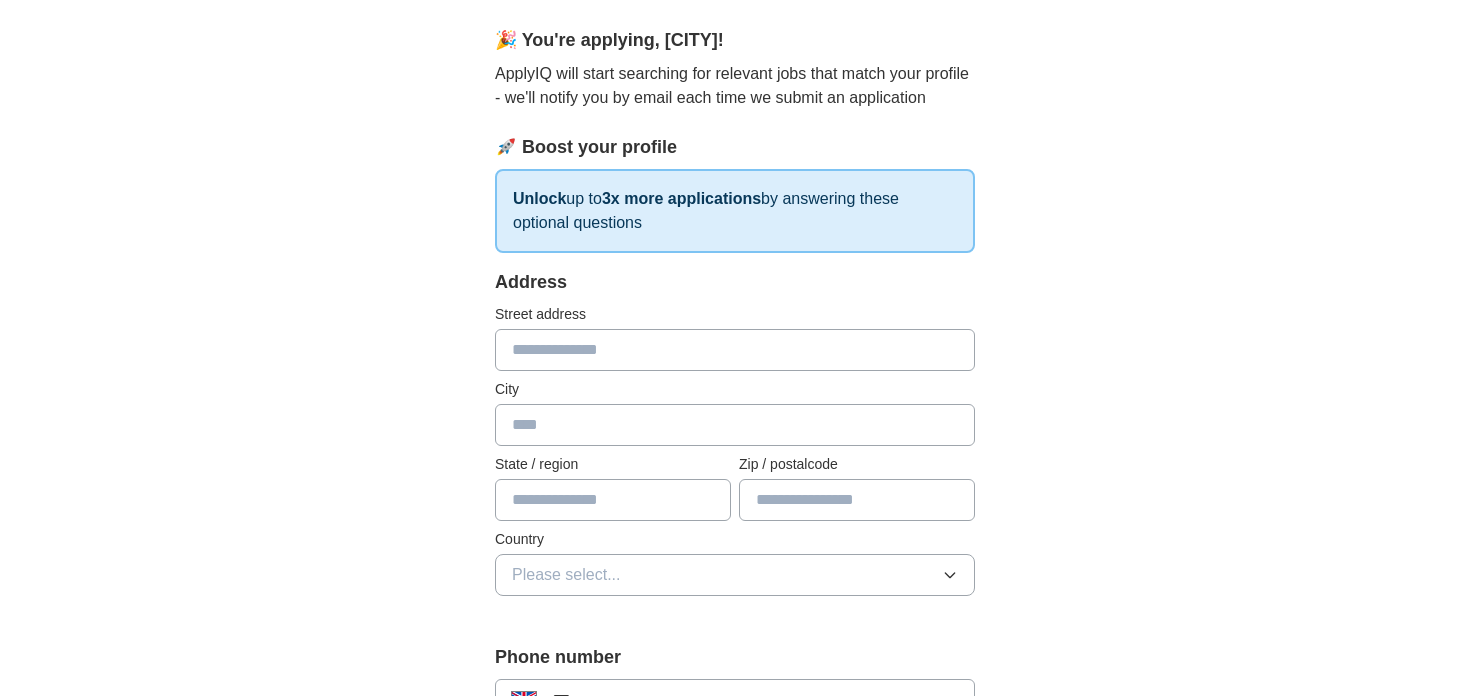 scroll, scrollTop: 270, scrollLeft: 0, axis: vertical 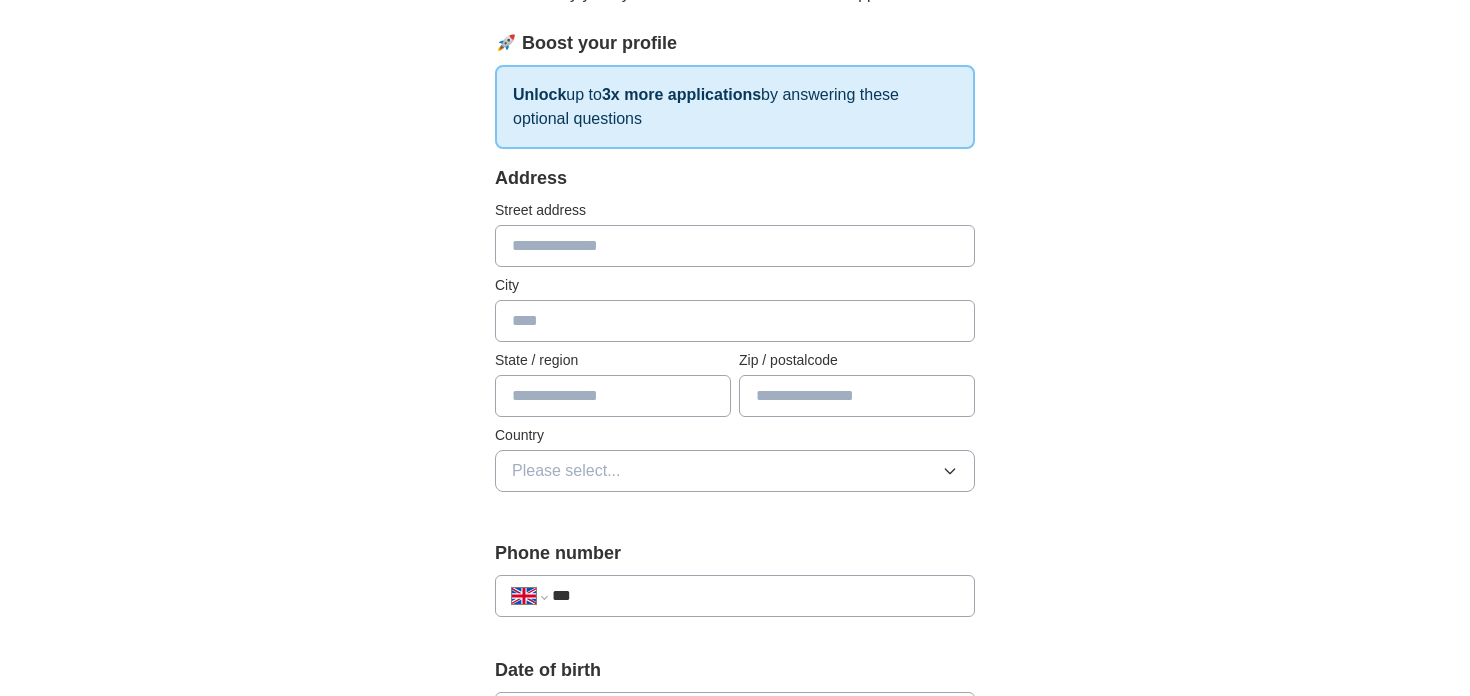 click at bounding box center (735, 246) 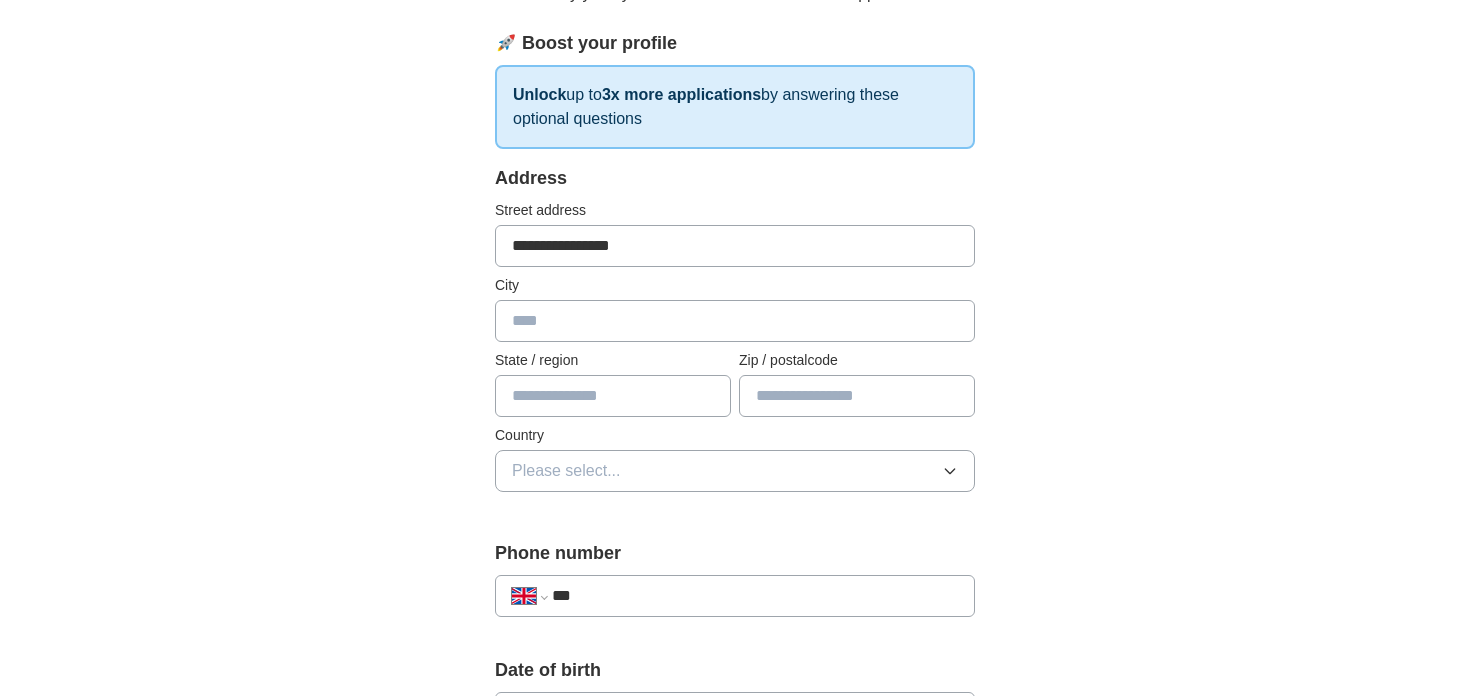 type on "**********" 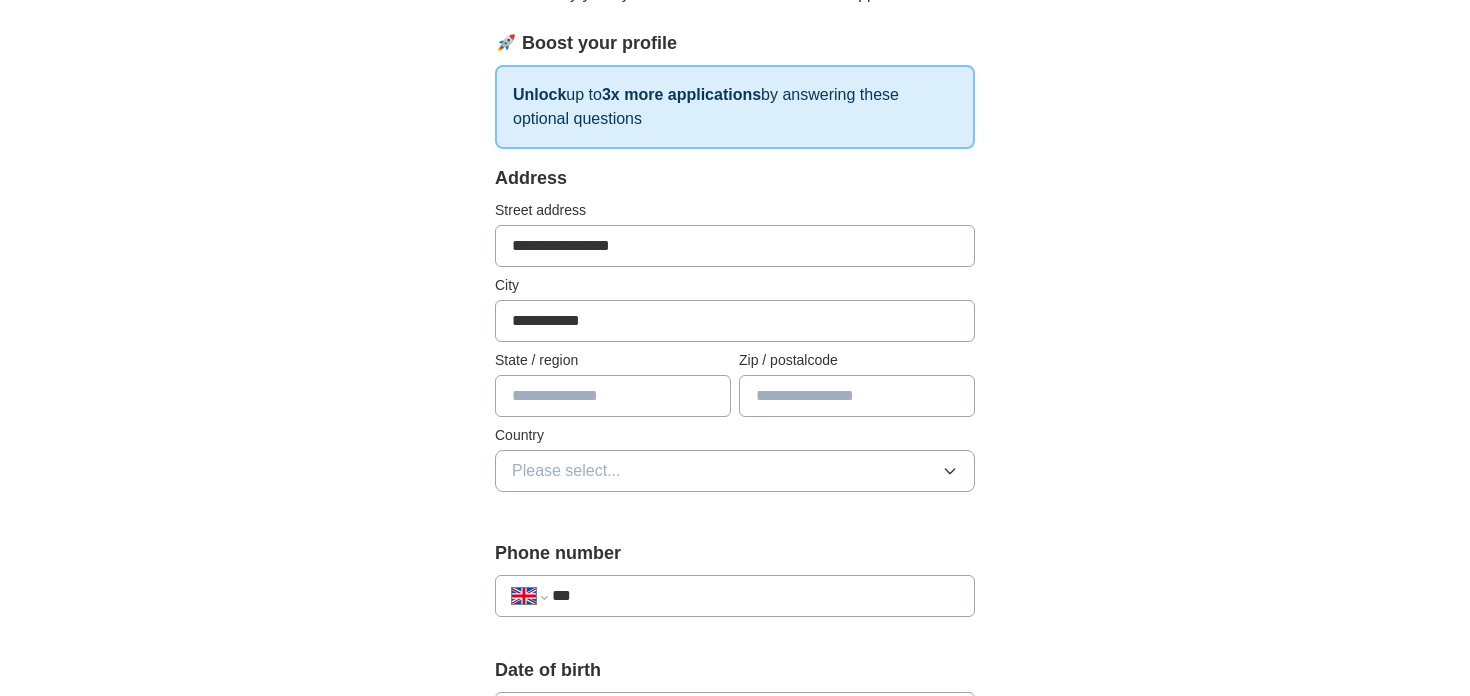 type on "**********" 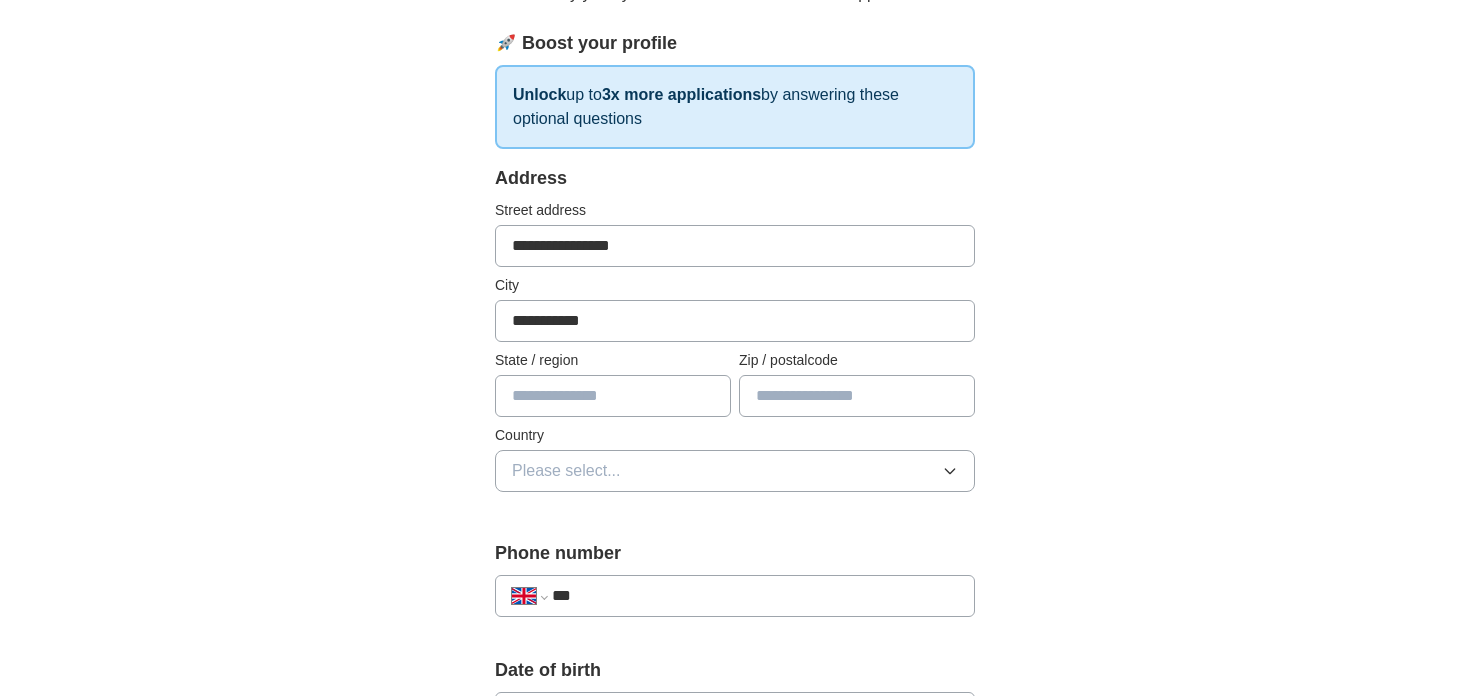 click on "**********" at bounding box center [735, 246] 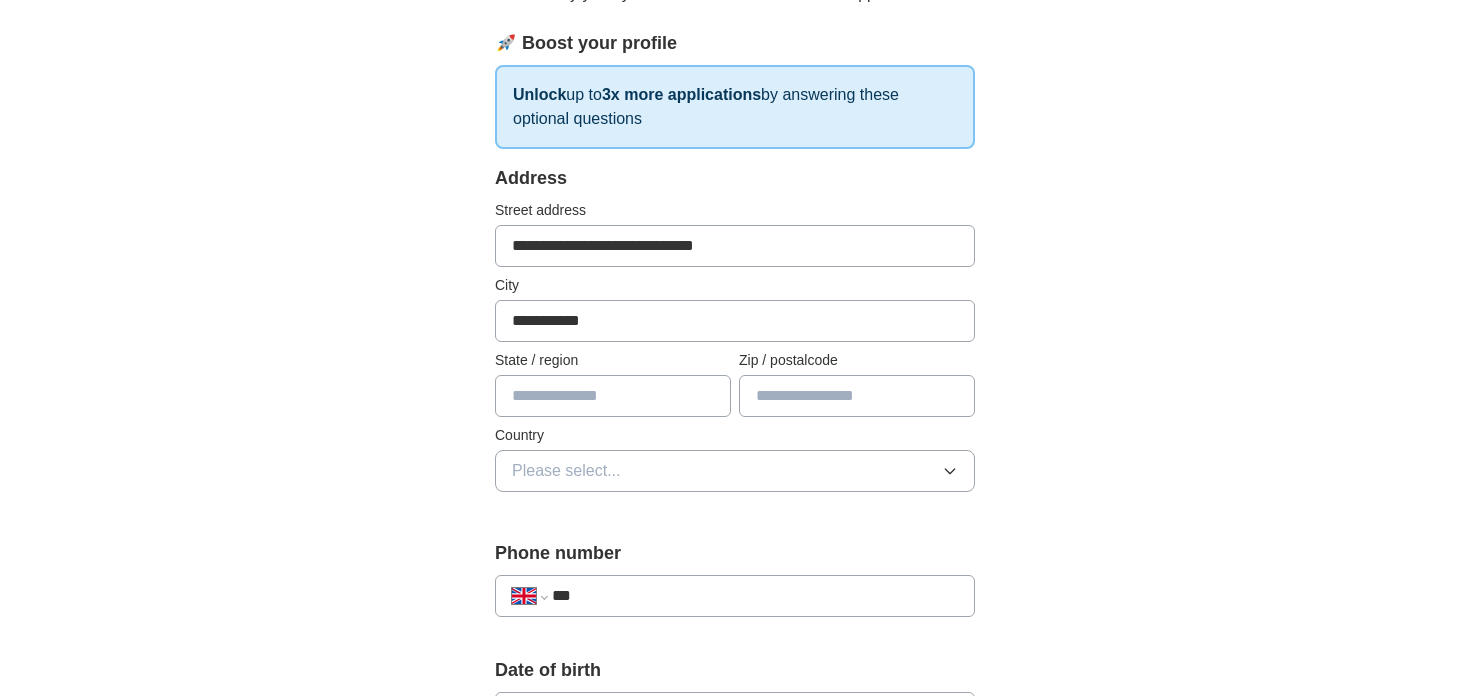 type on "**********" 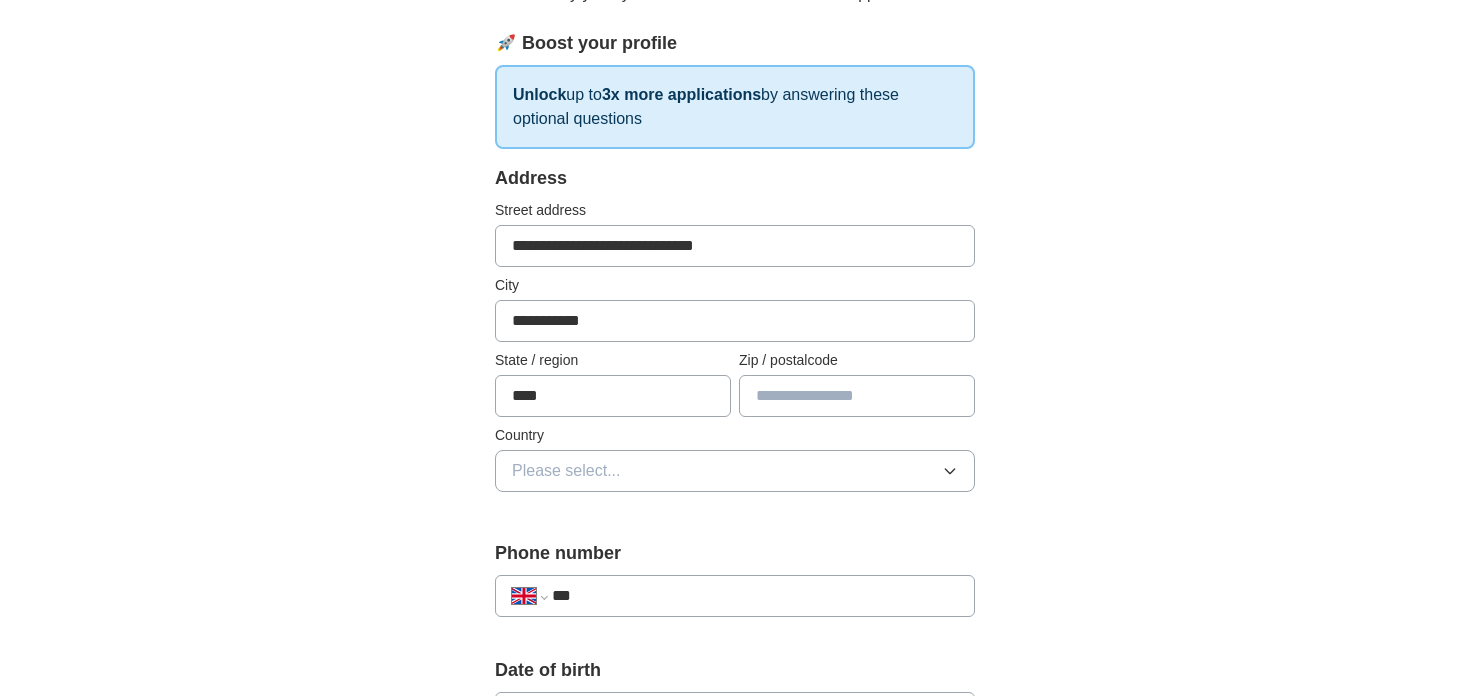 type on "****" 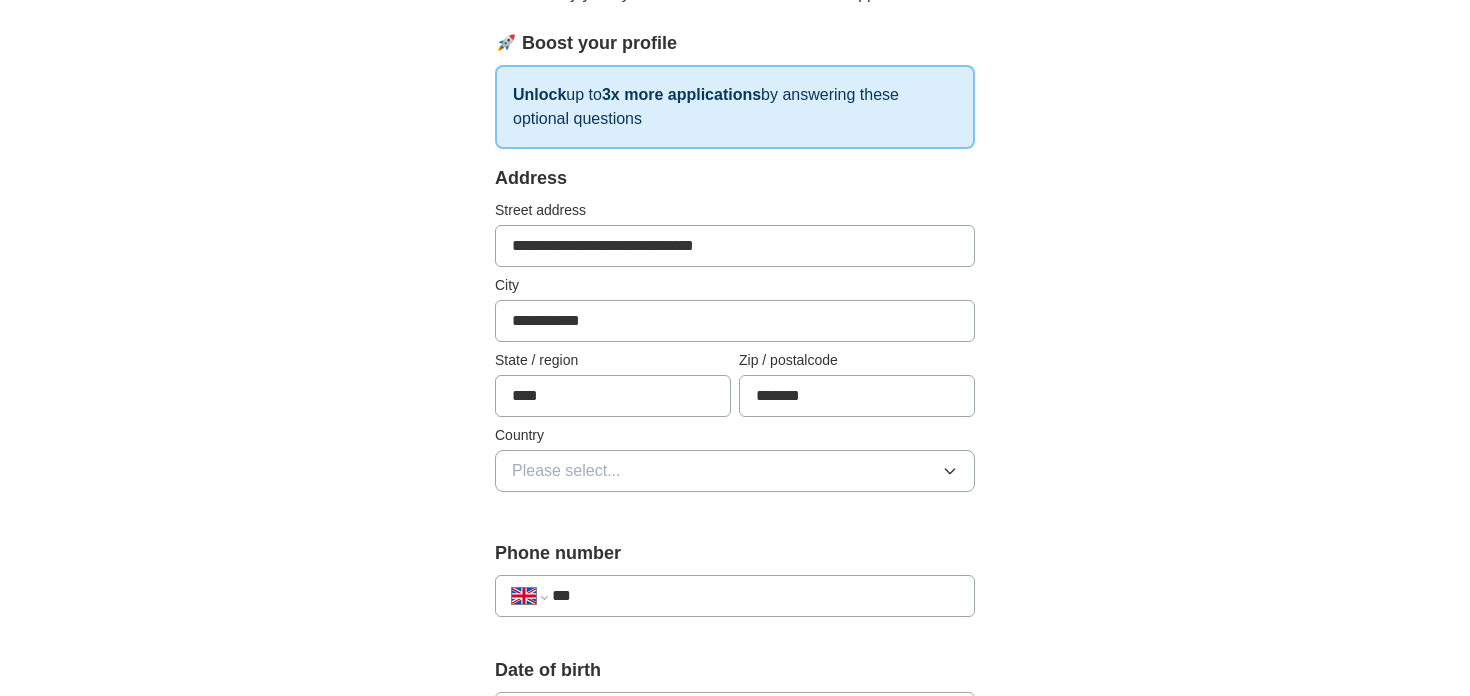 type on "*******" 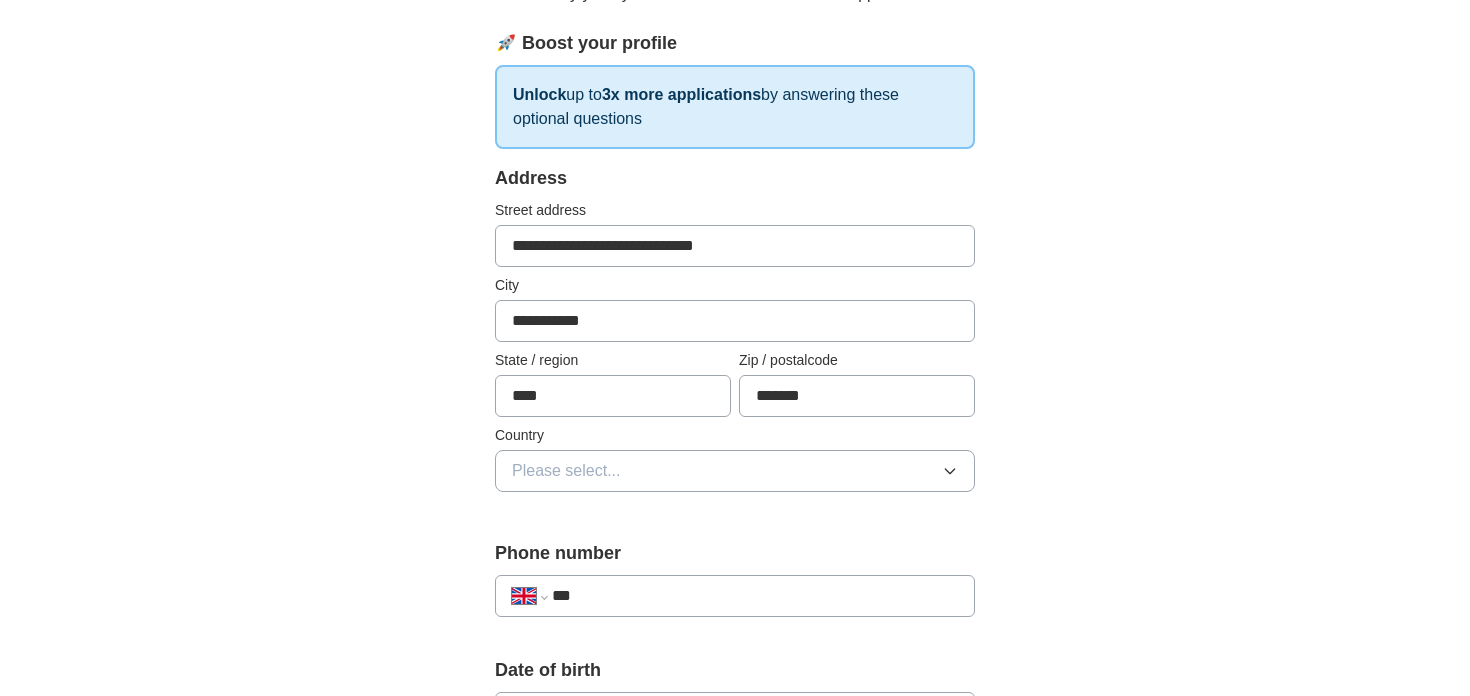 type 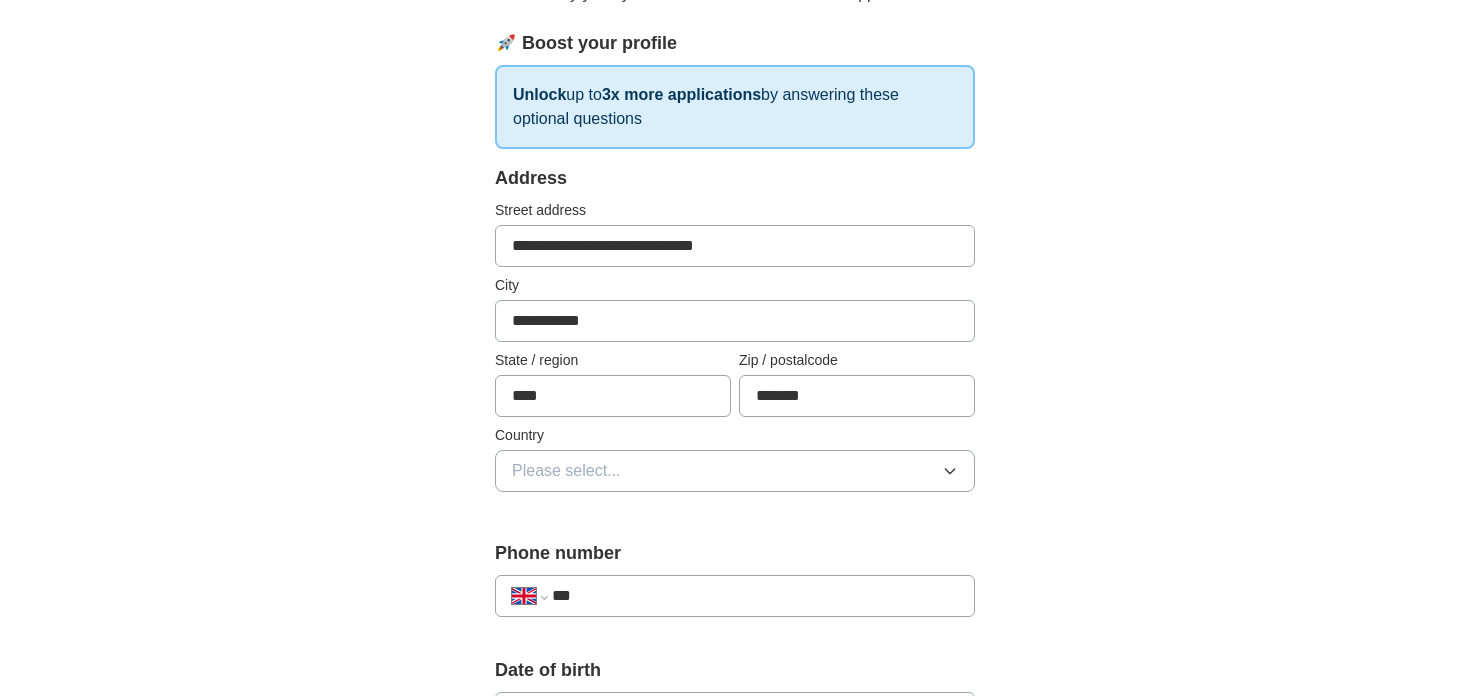 click on "Please select..." at bounding box center [735, 471] 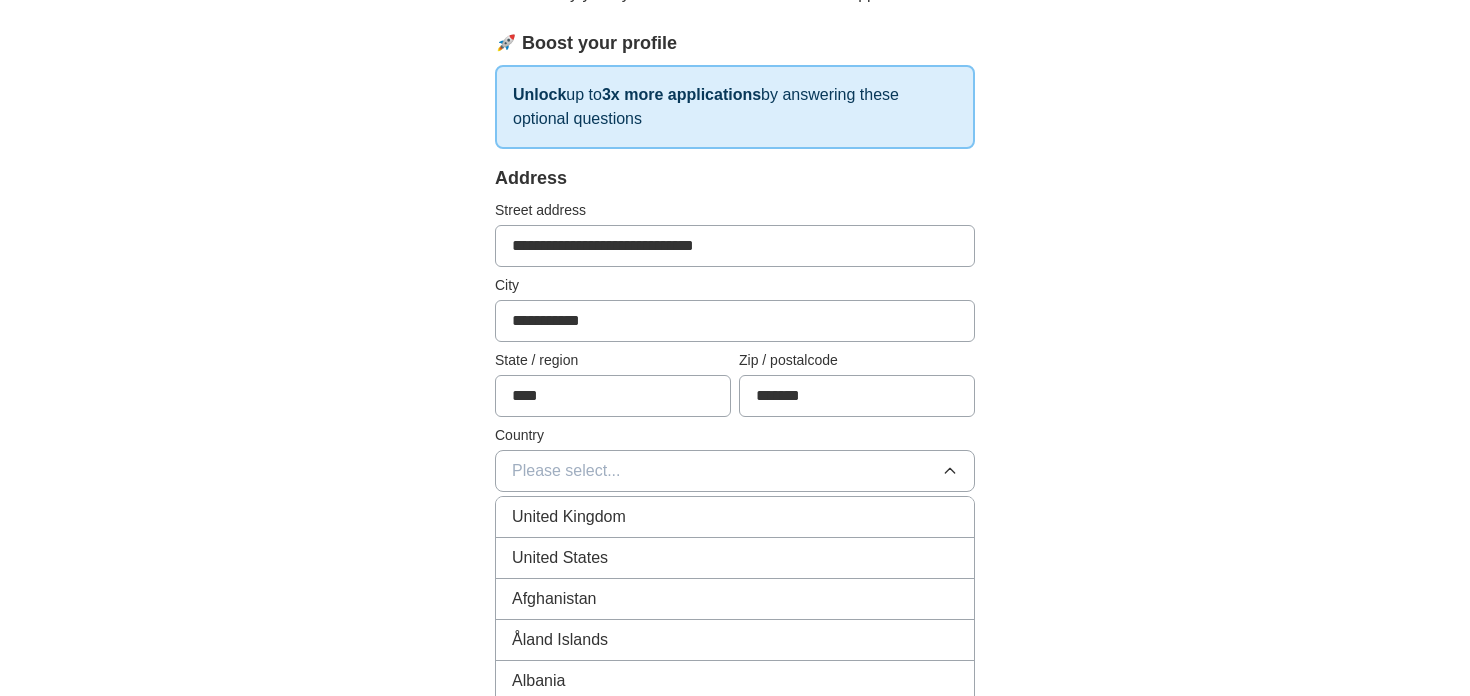 click on "United Kingdom" at bounding box center (735, 517) 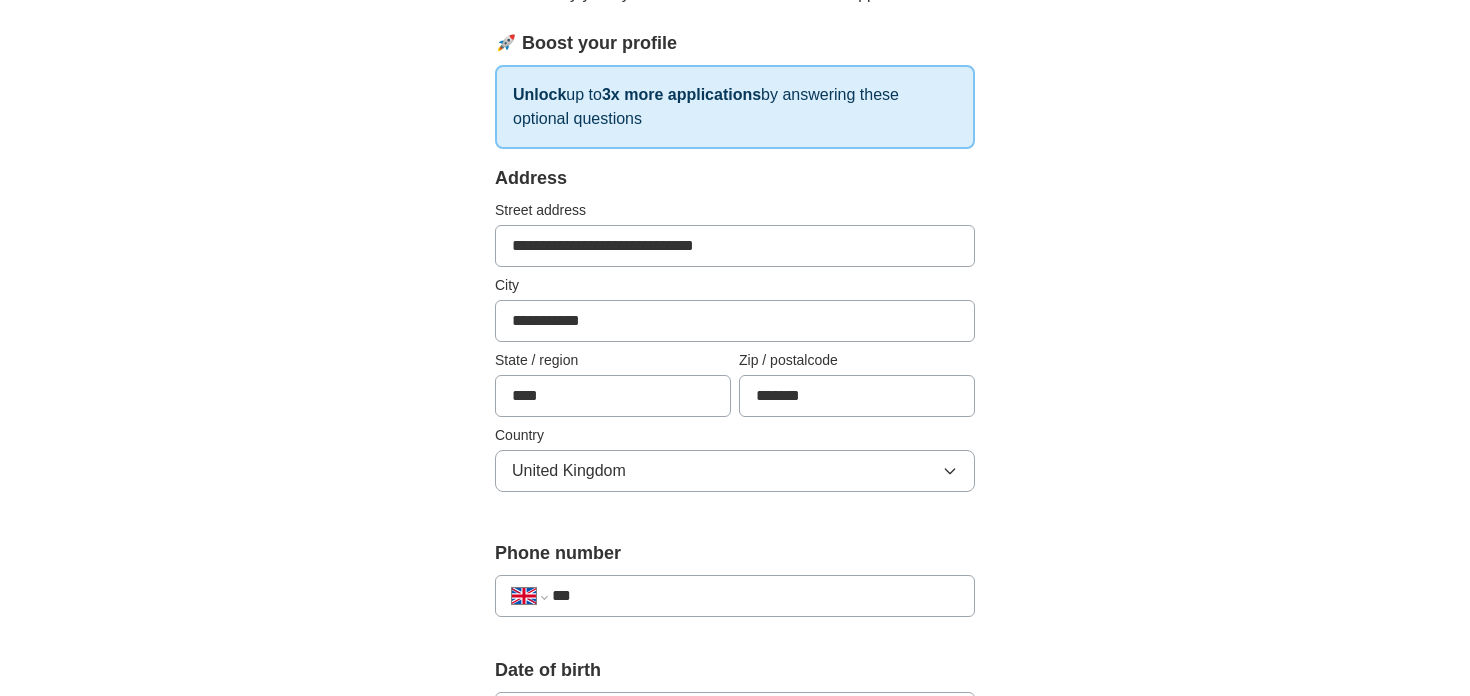 click on "**********" at bounding box center [735, 865] 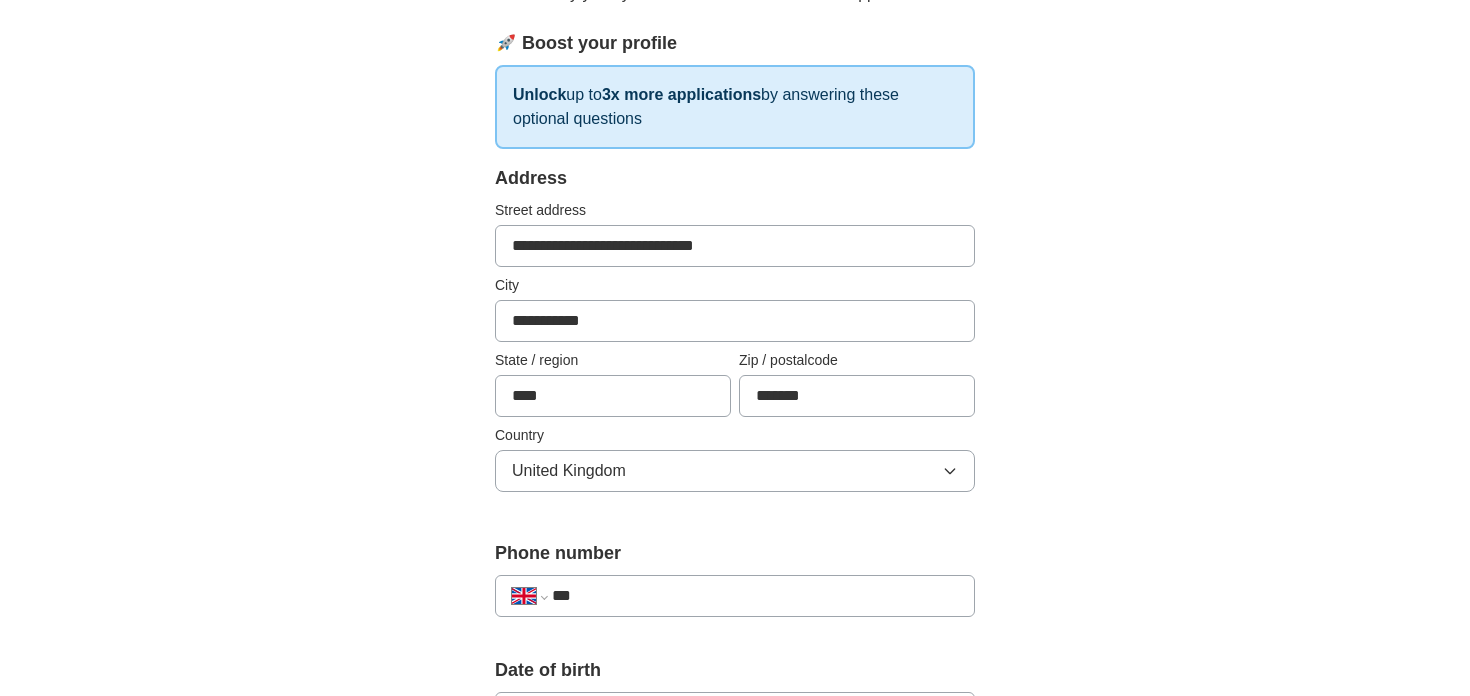 scroll, scrollTop: 449, scrollLeft: 0, axis: vertical 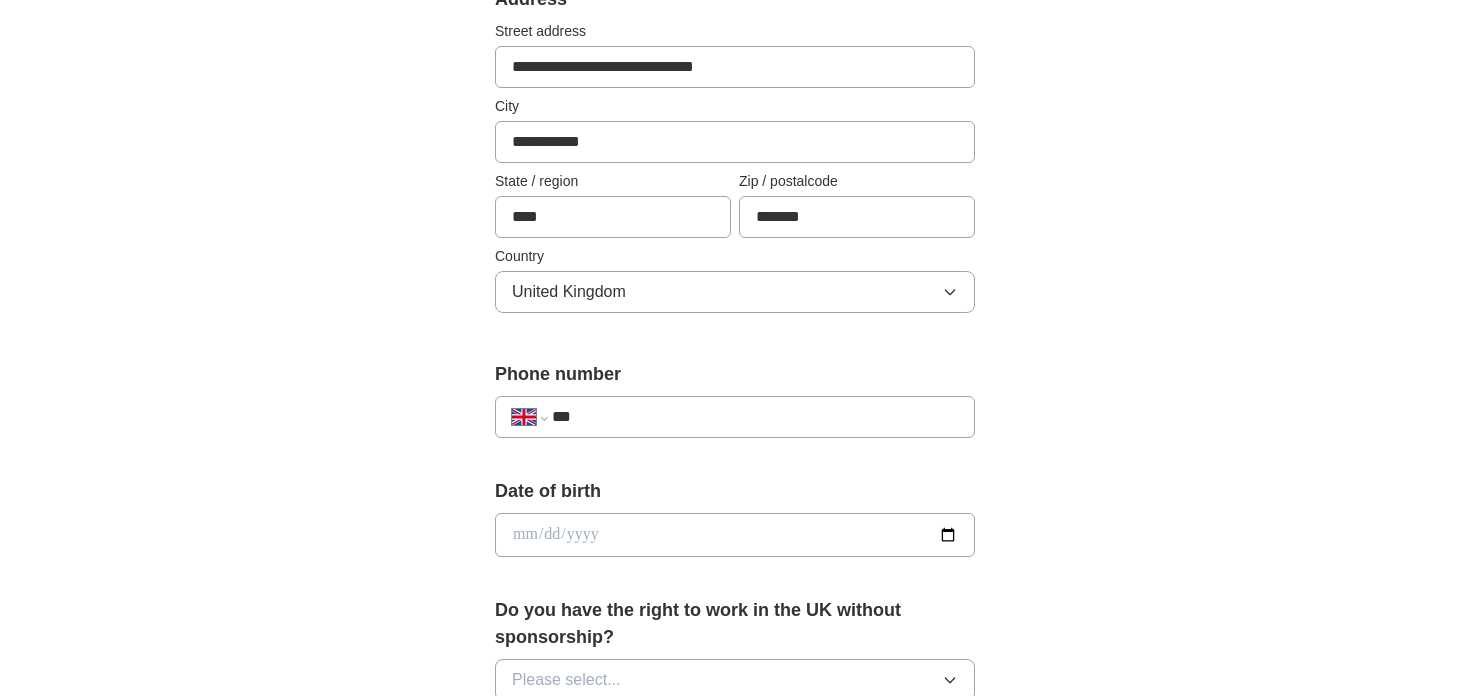 click on "***" at bounding box center (755, 417) 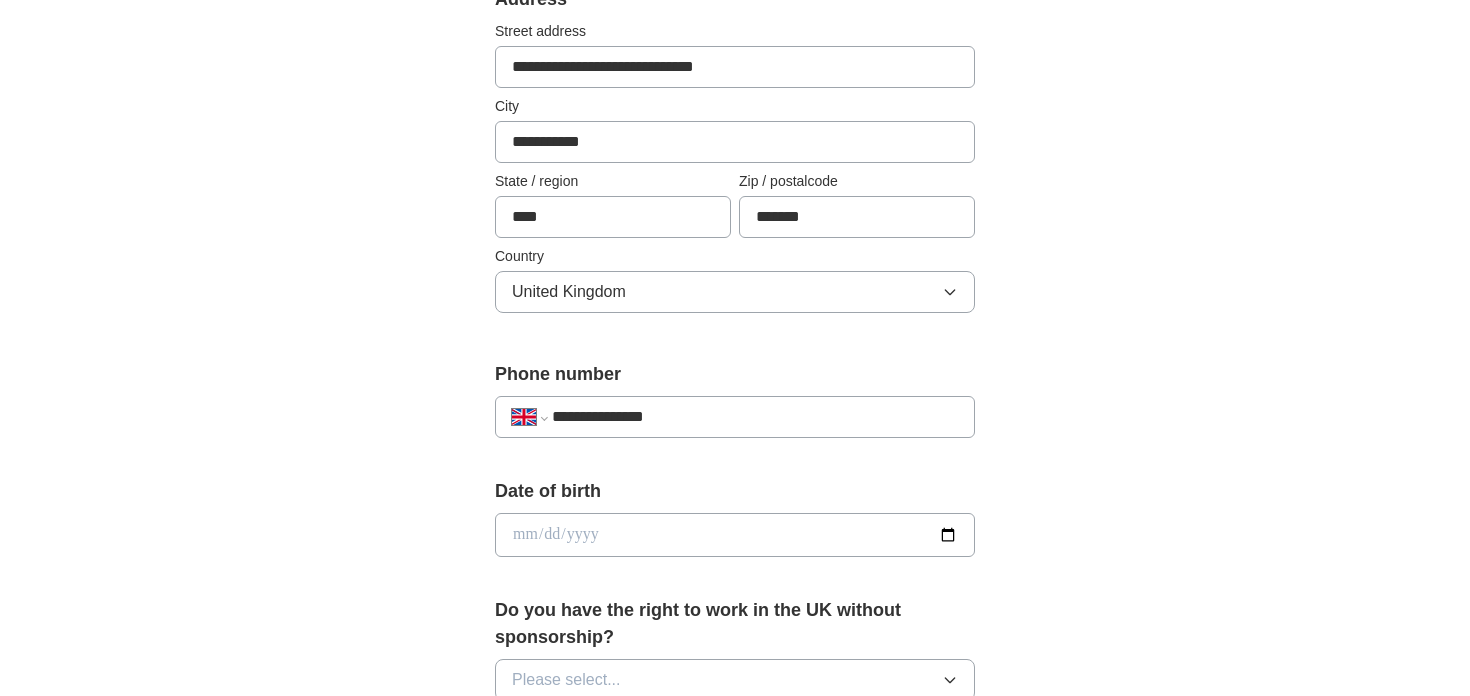 click on "**********" at bounding box center (755, 417) 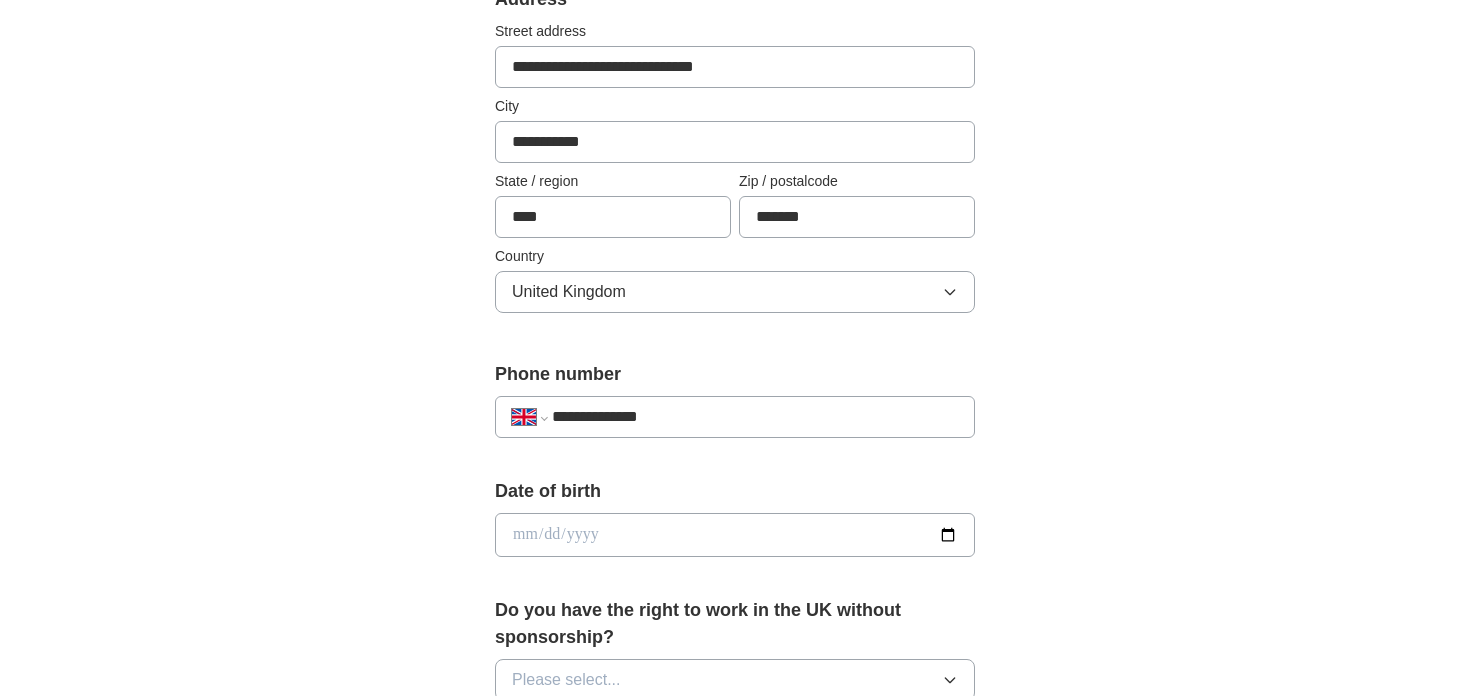 click on "**********" at bounding box center (755, 417) 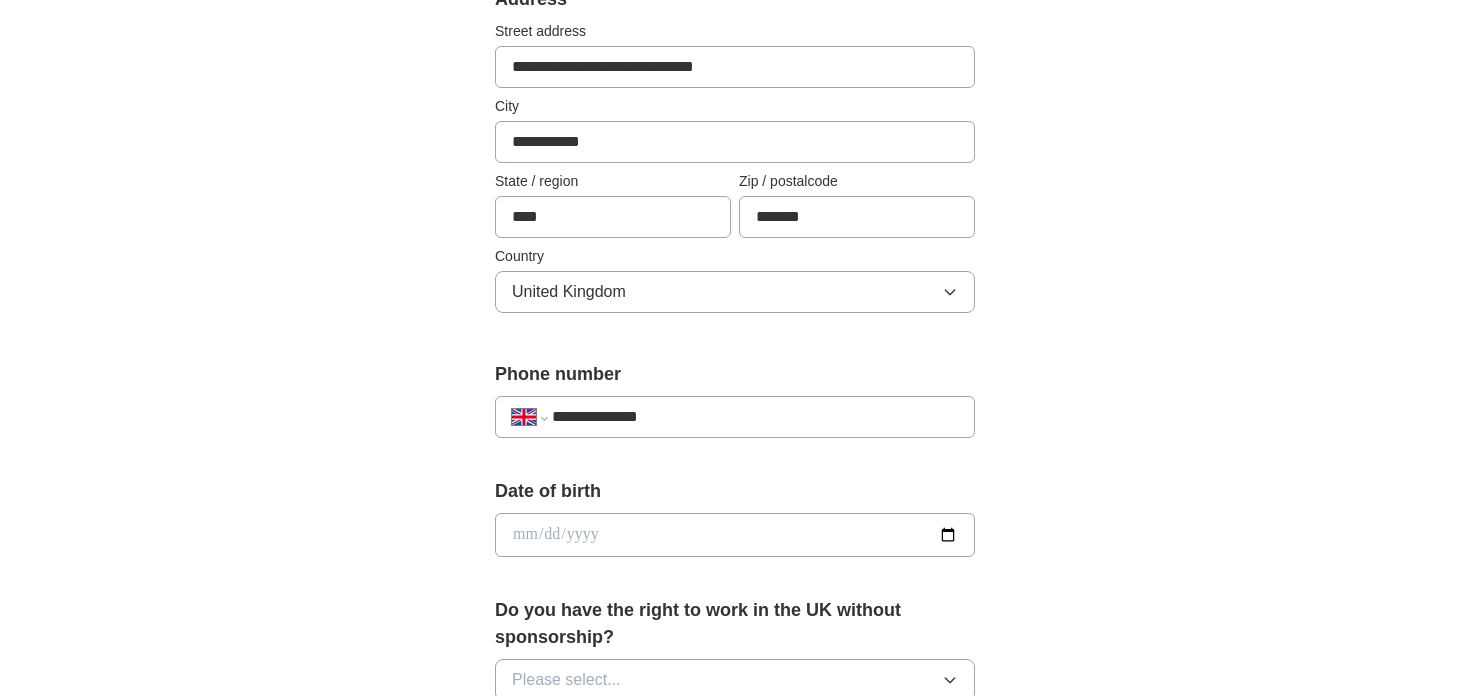 drag, startPoint x: 621, startPoint y: 412, endPoint x: 770, endPoint y: 418, distance: 149.12076 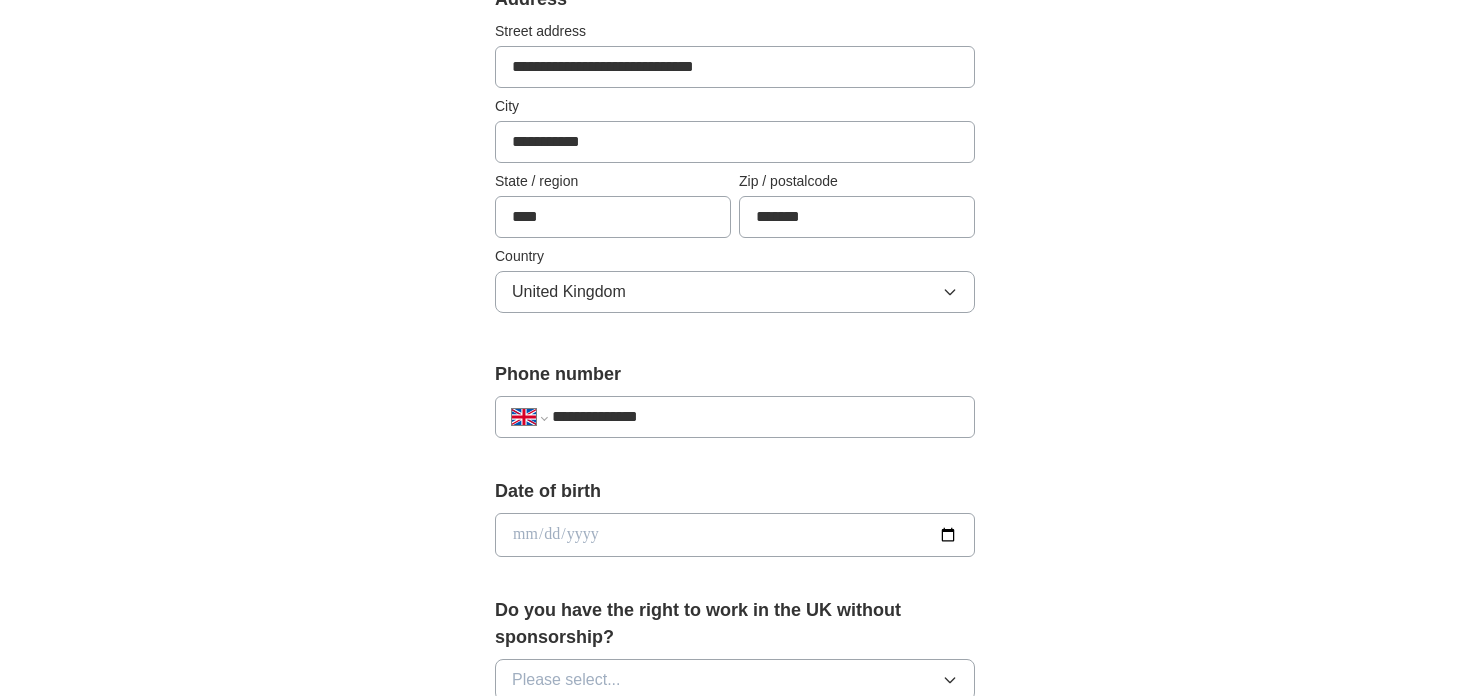 click on "**********" at bounding box center [755, 417] 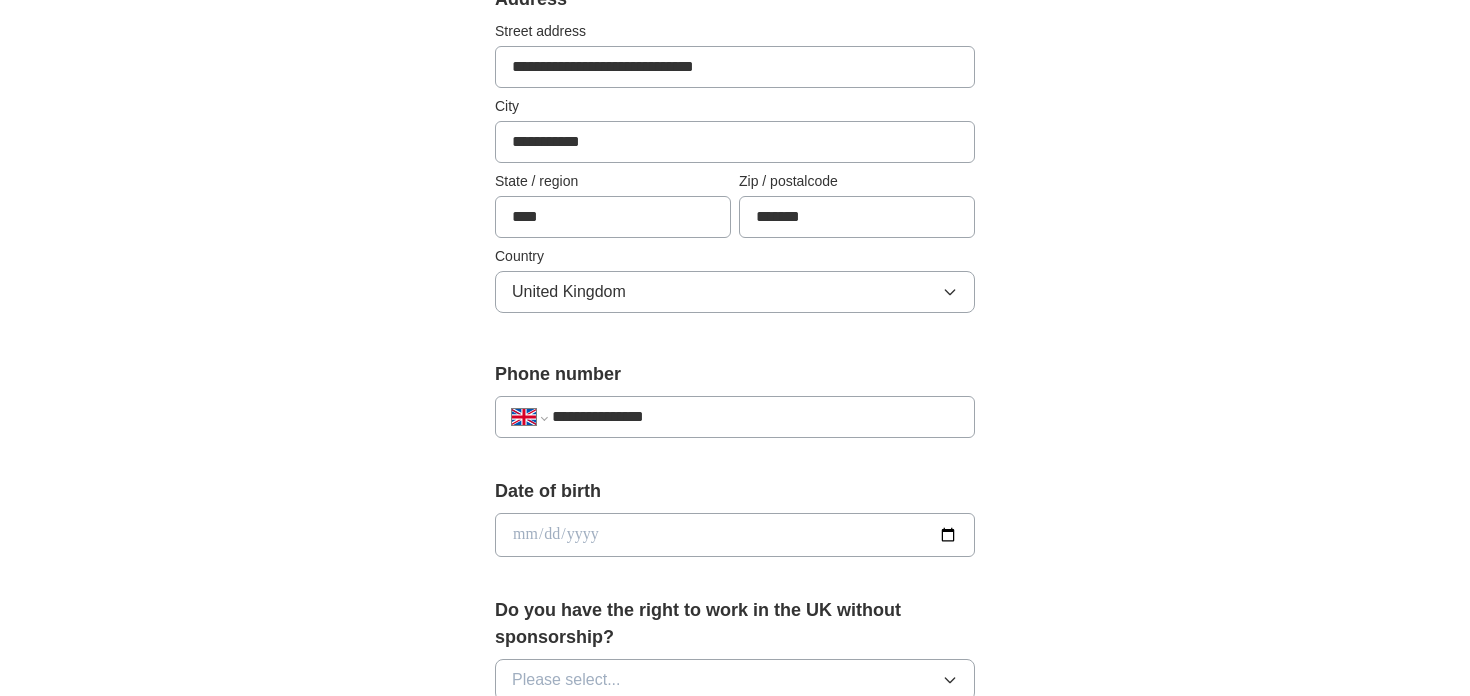 type on "**********" 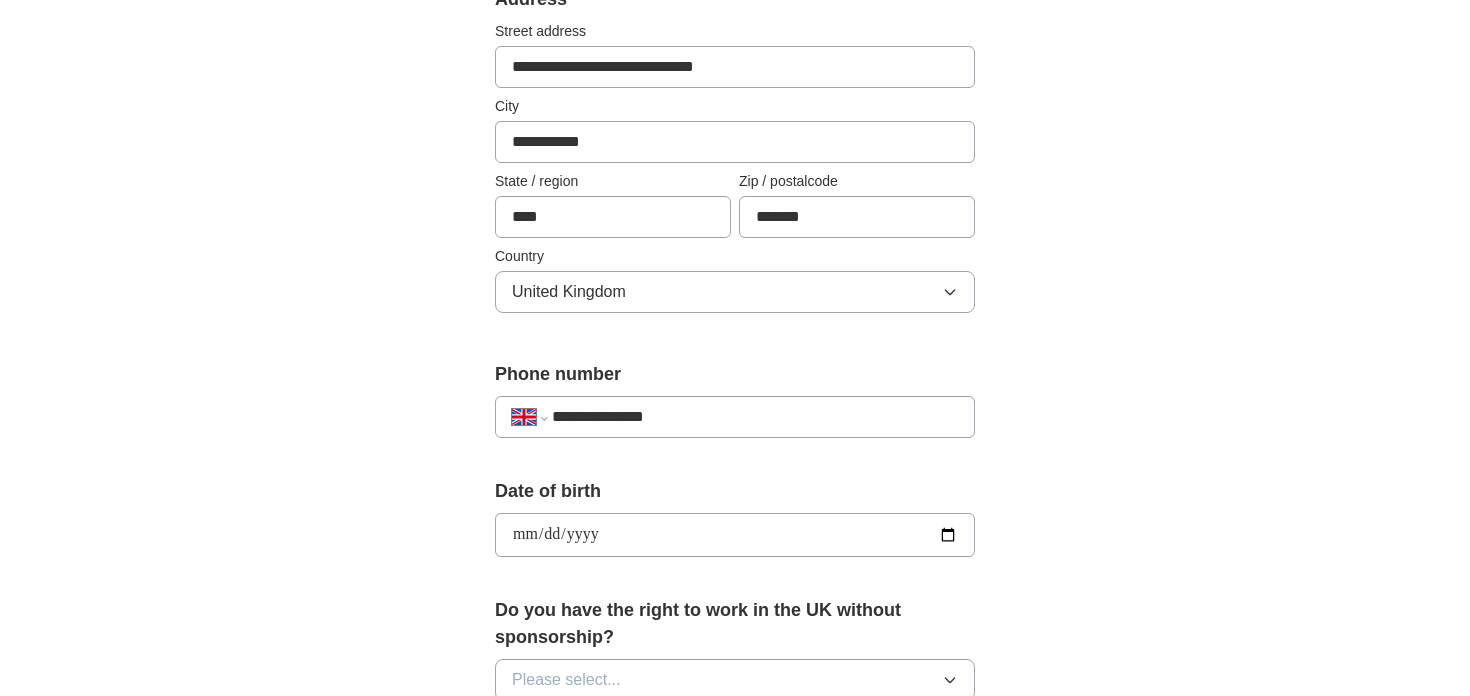 type on "**********" 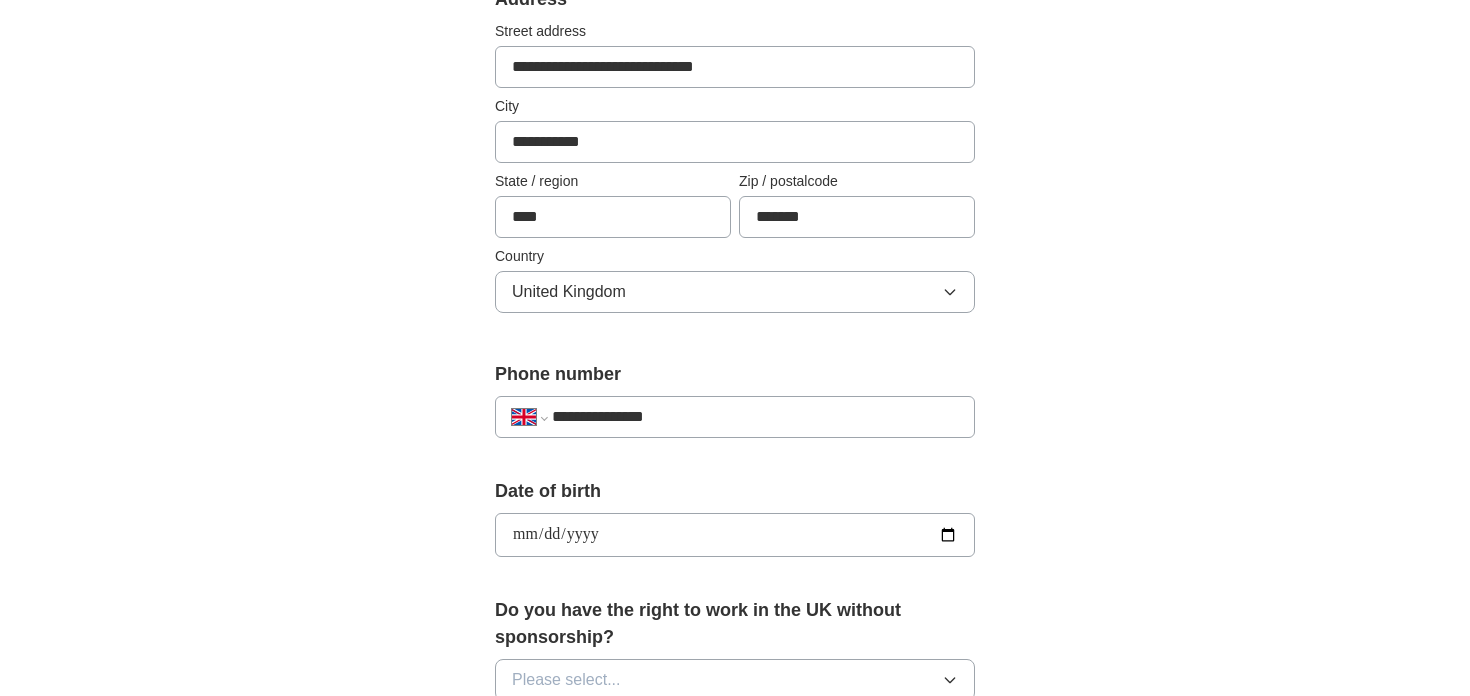 click on "**********" at bounding box center (735, 565) 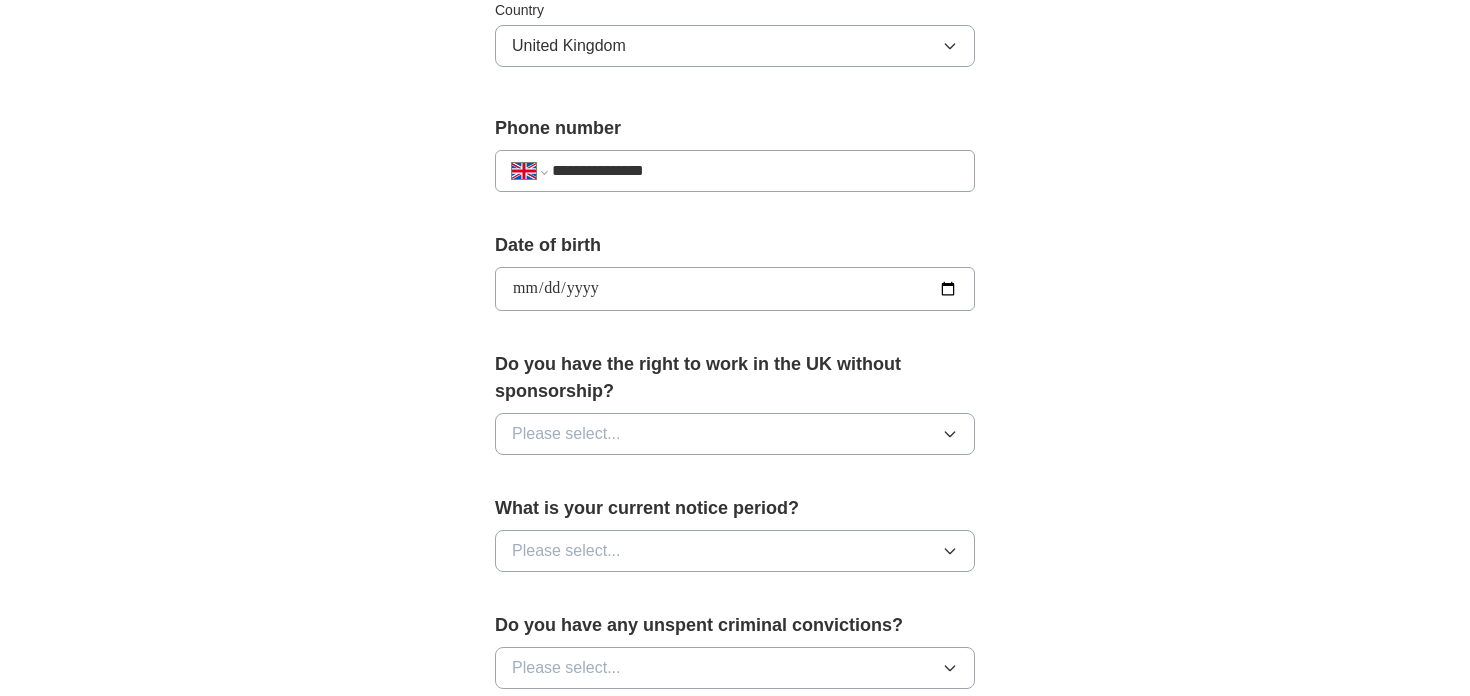 scroll, scrollTop: 692, scrollLeft: 0, axis: vertical 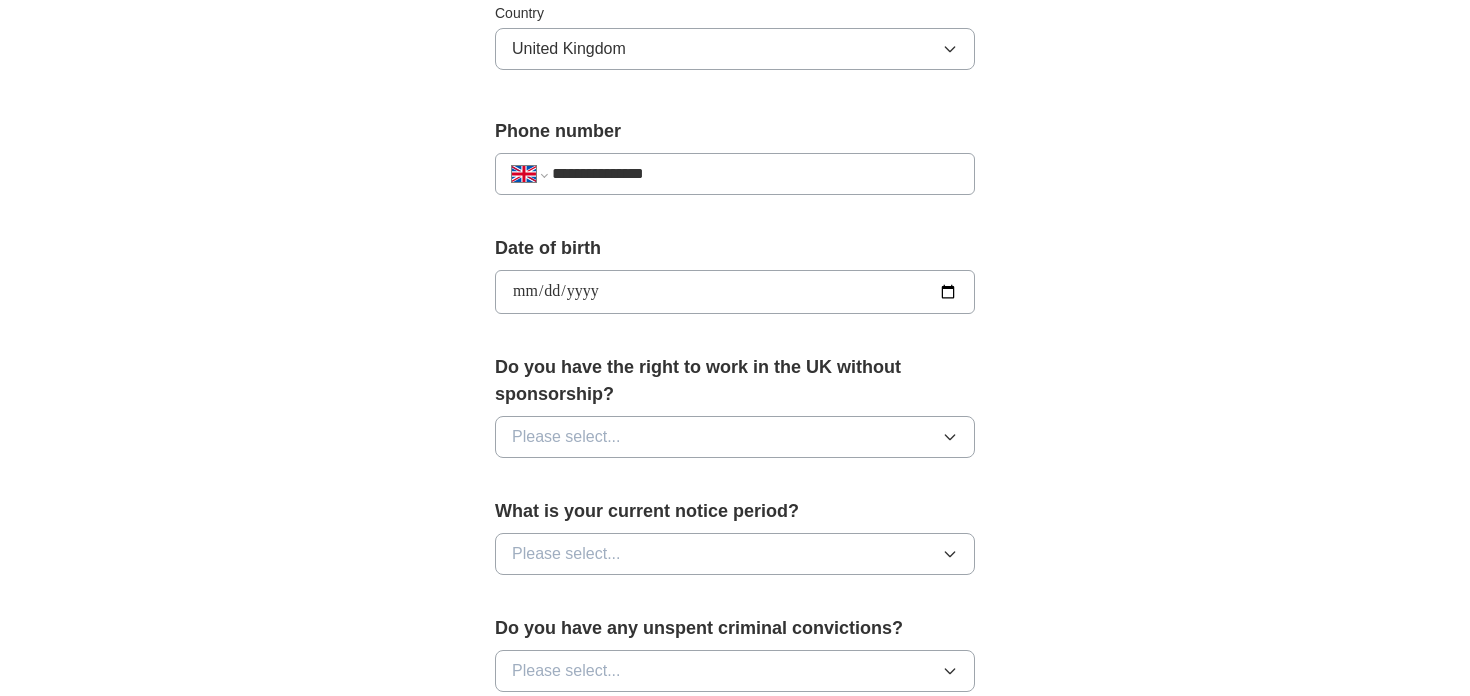 click on "Please select..." at bounding box center [735, 437] 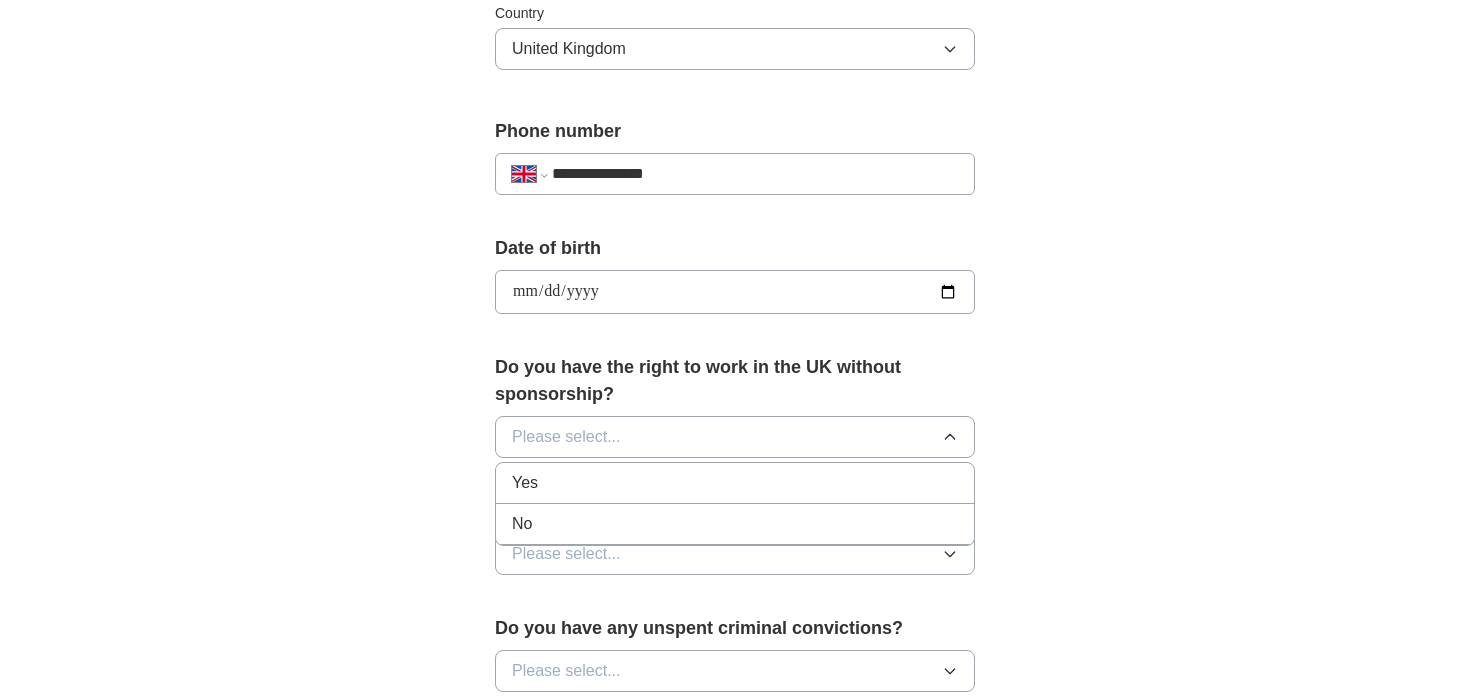 click on "Yes" at bounding box center [735, 483] 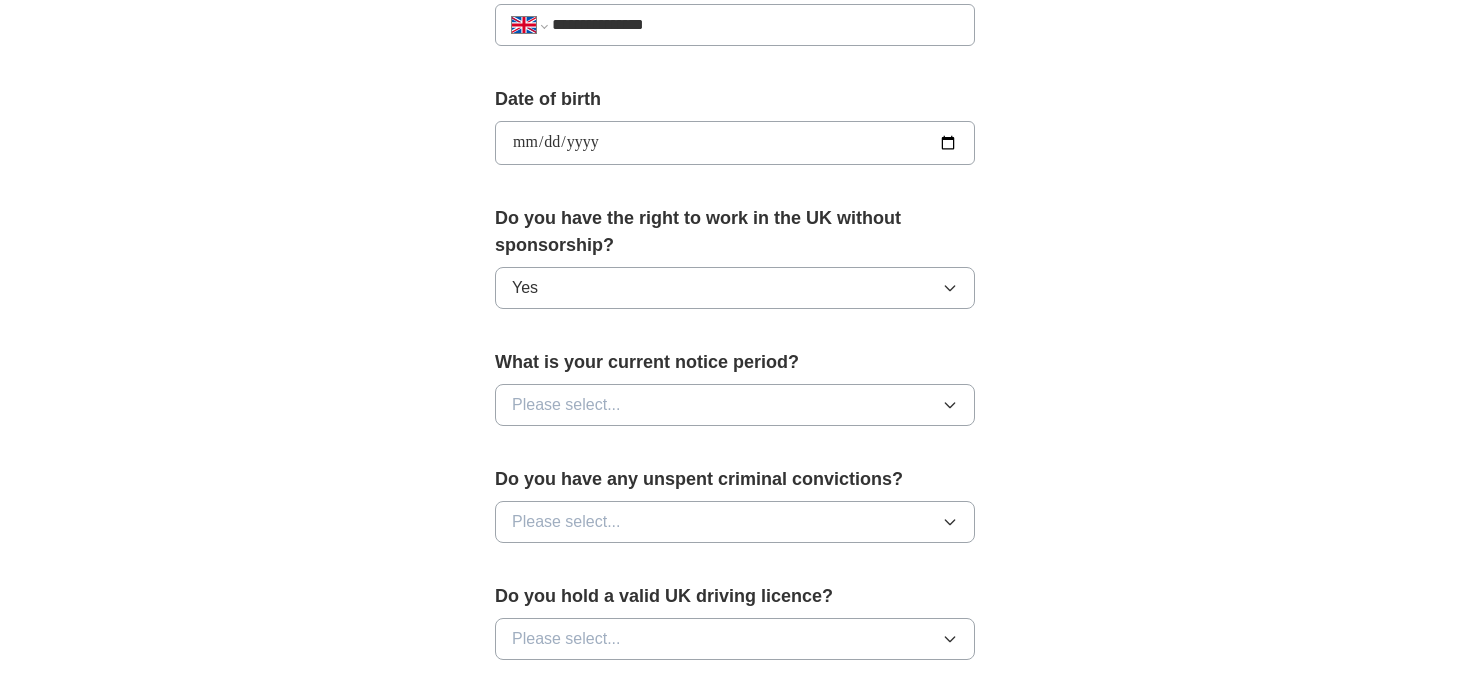 scroll, scrollTop: 880, scrollLeft: 0, axis: vertical 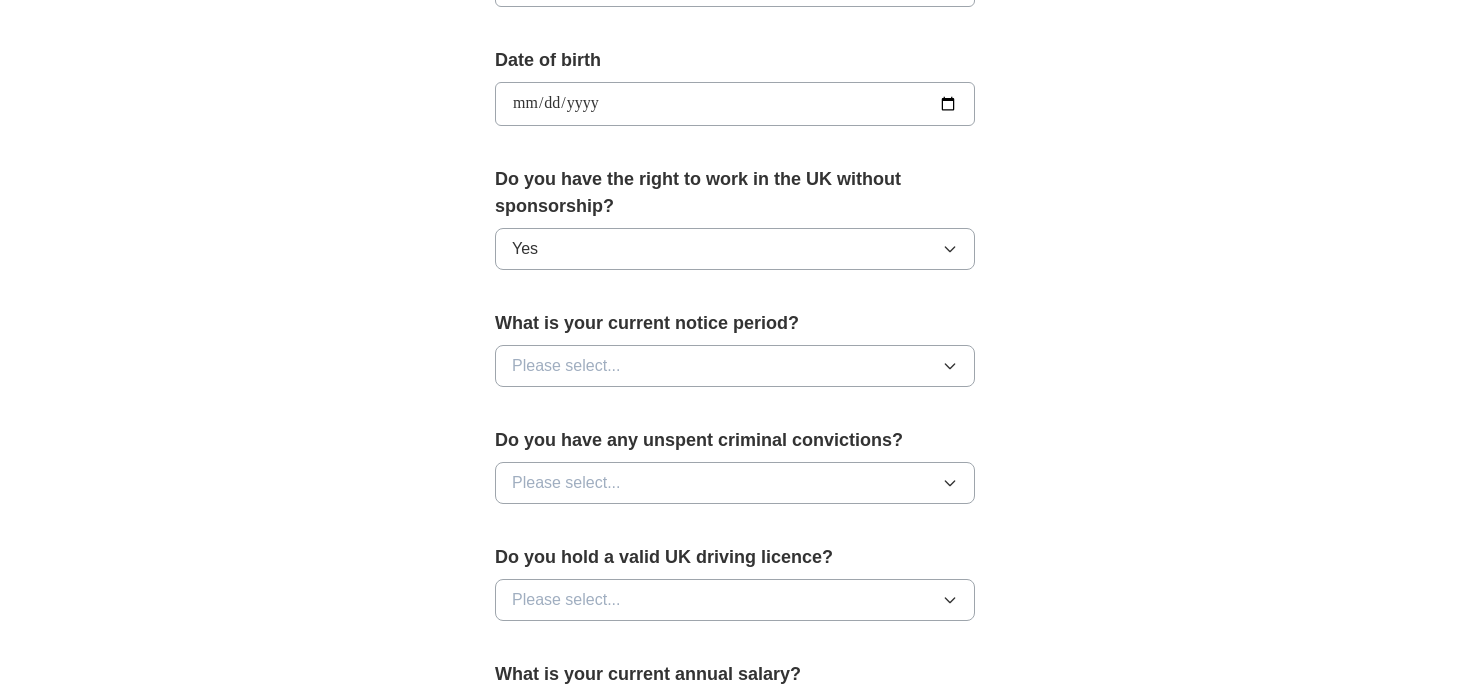 click on "Please select..." at bounding box center [566, 366] 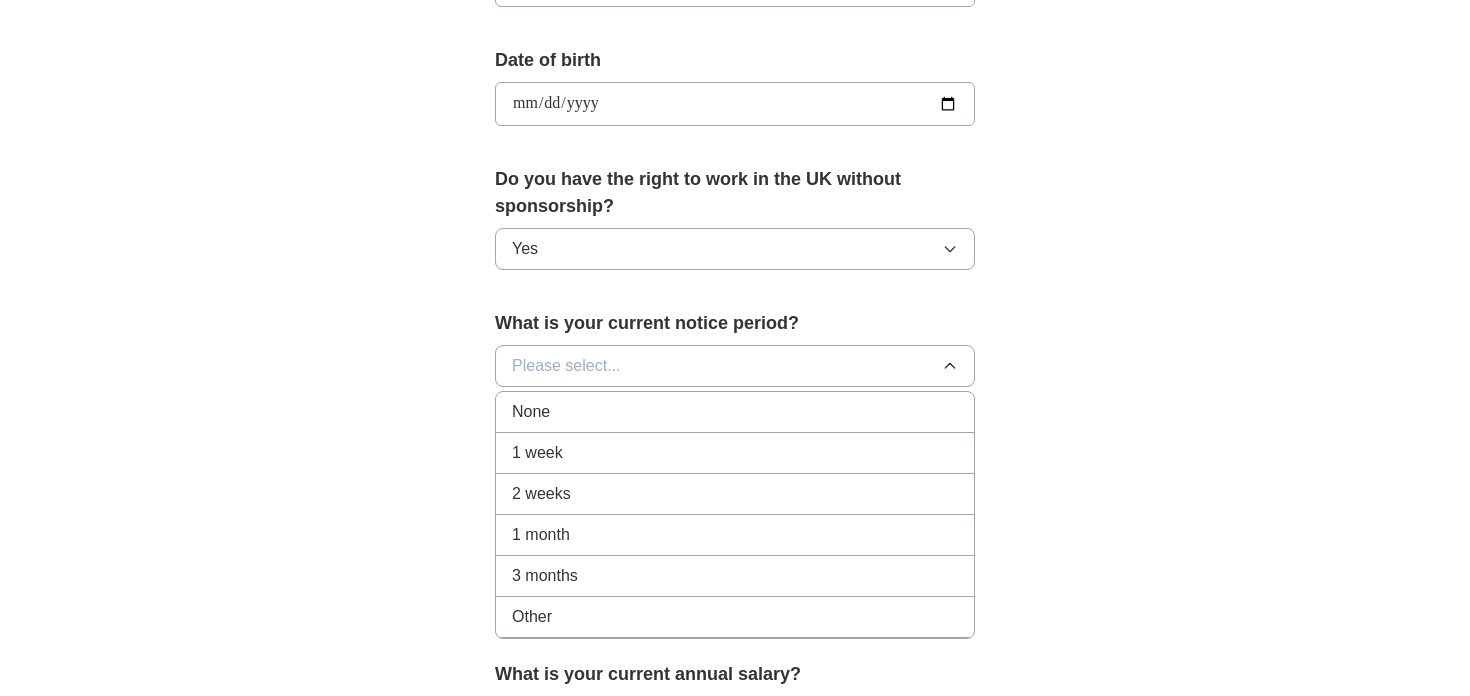 click on "3 months" at bounding box center (545, 576) 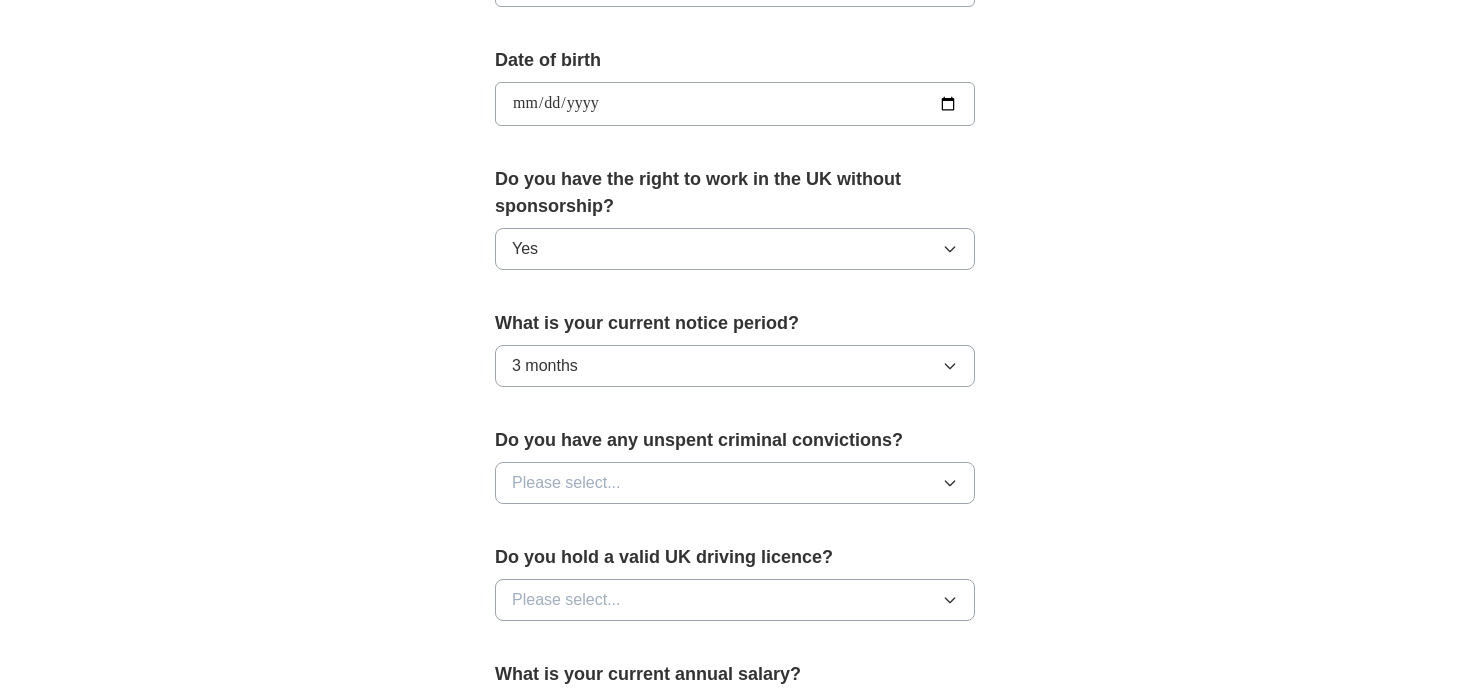 click on "Please select..." at bounding box center [566, 483] 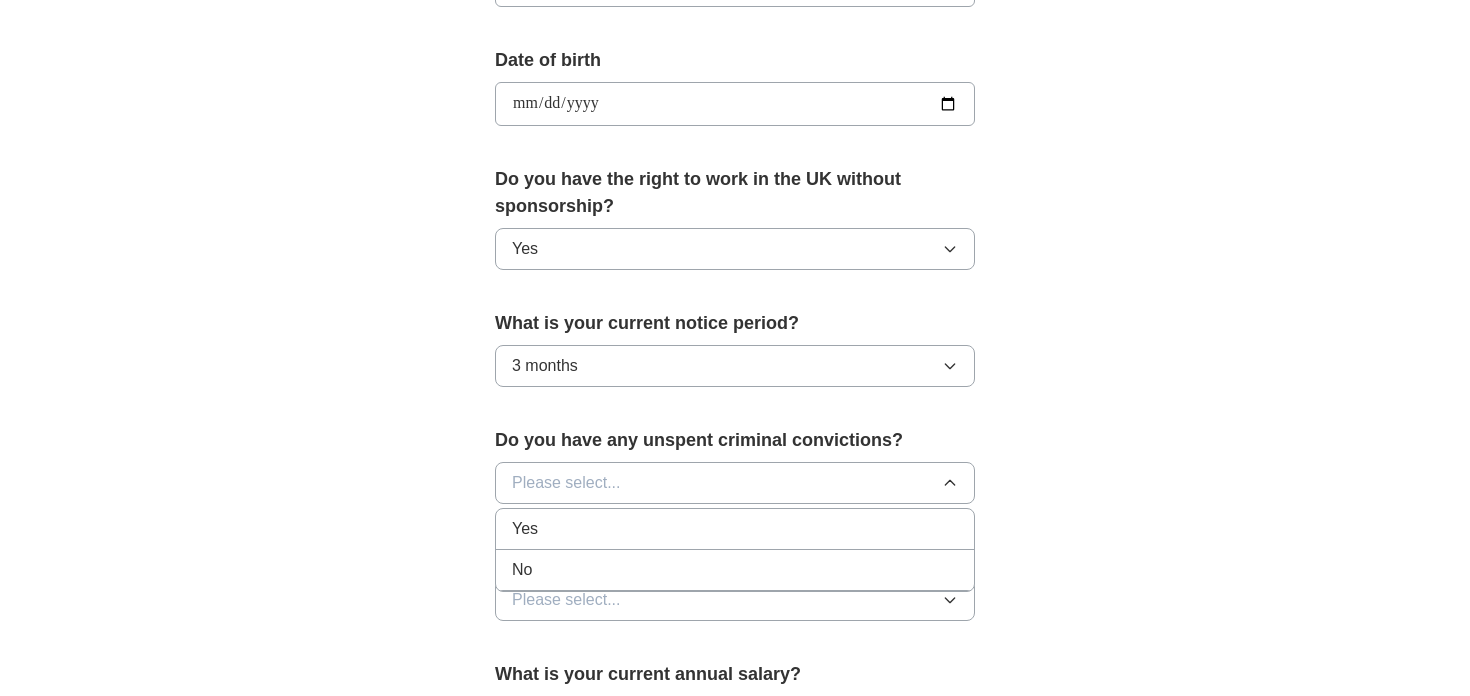 click on "No" at bounding box center (735, 570) 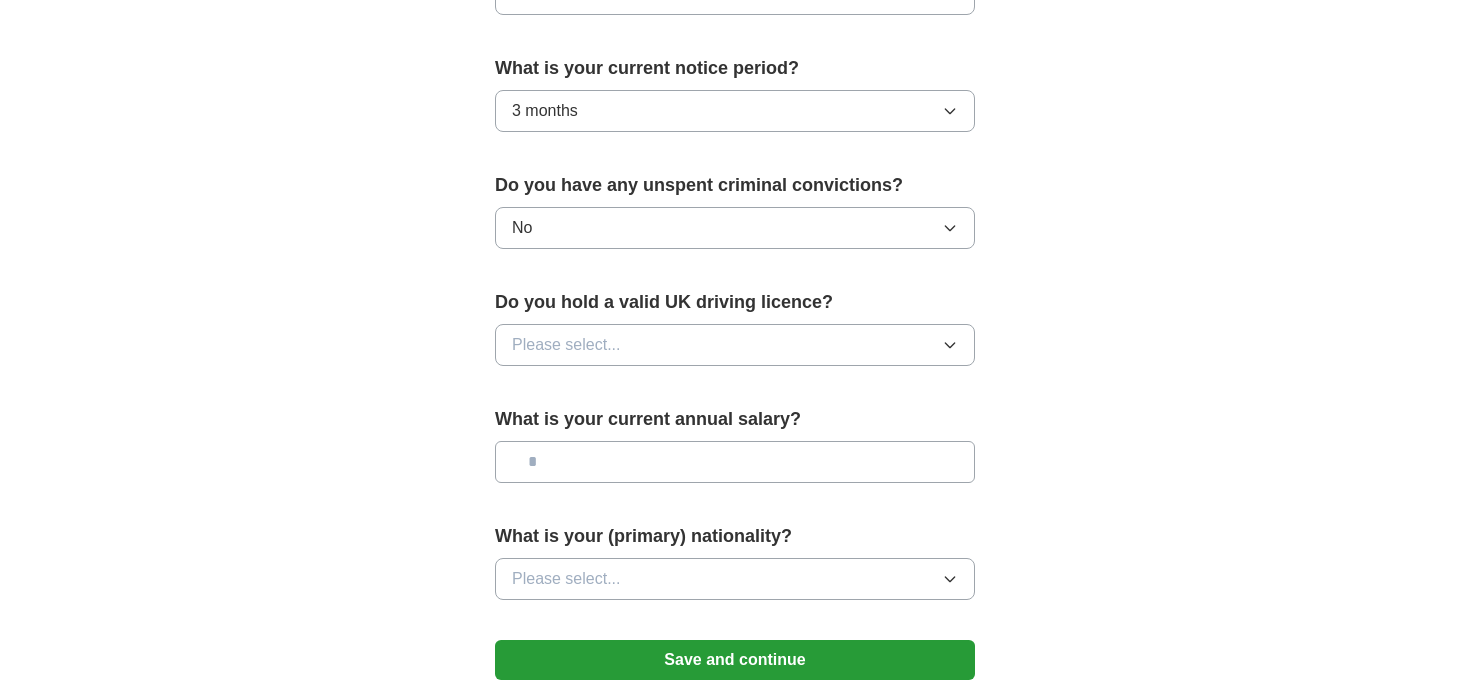 scroll, scrollTop: 1260, scrollLeft: 0, axis: vertical 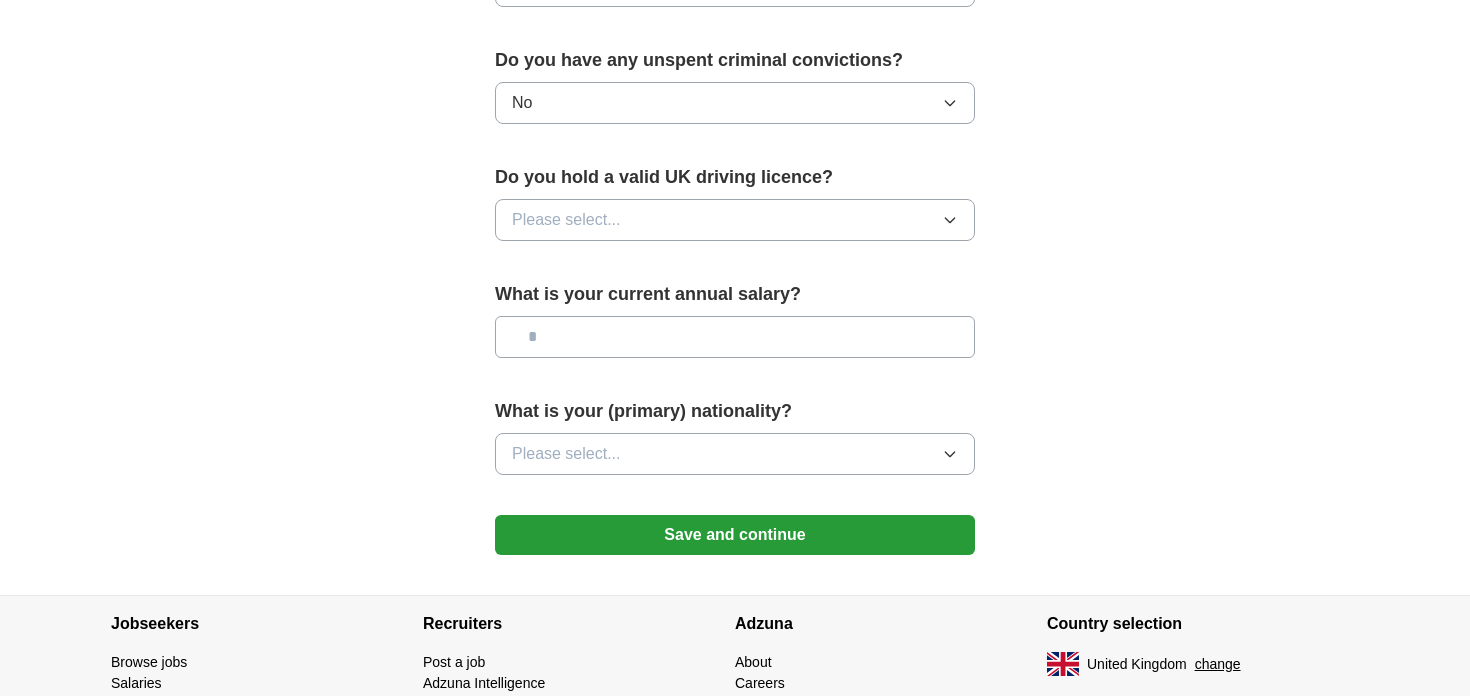 click on "Please select..." at bounding box center (566, 220) 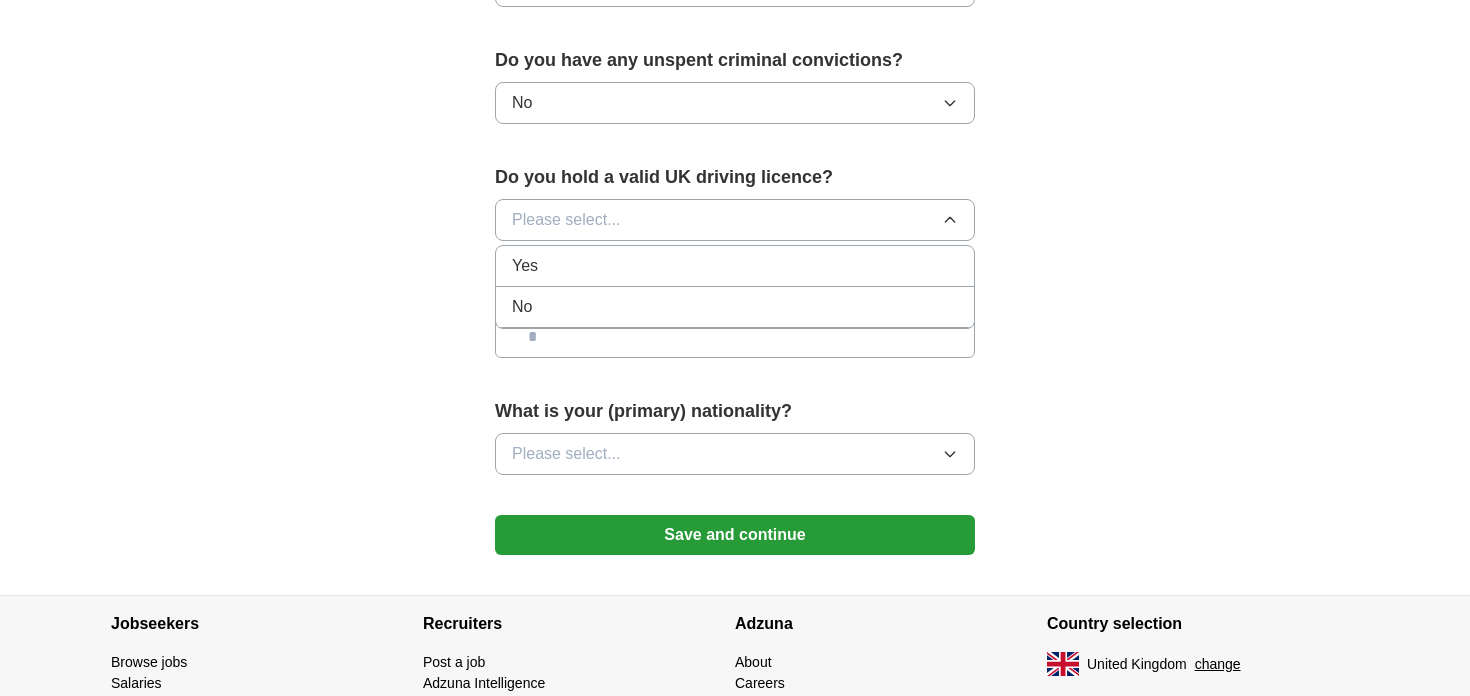 click on "Yes" at bounding box center (735, 266) 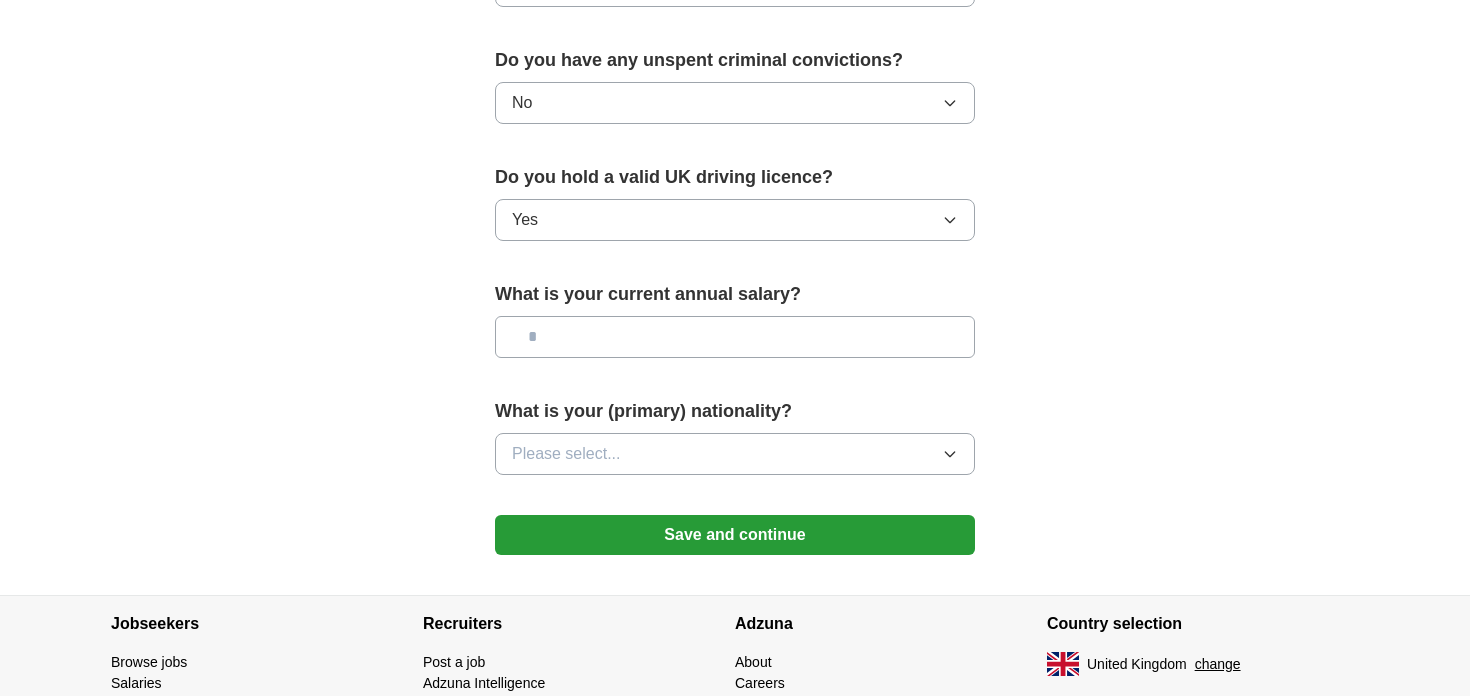 click at bounding box center [735, 337] 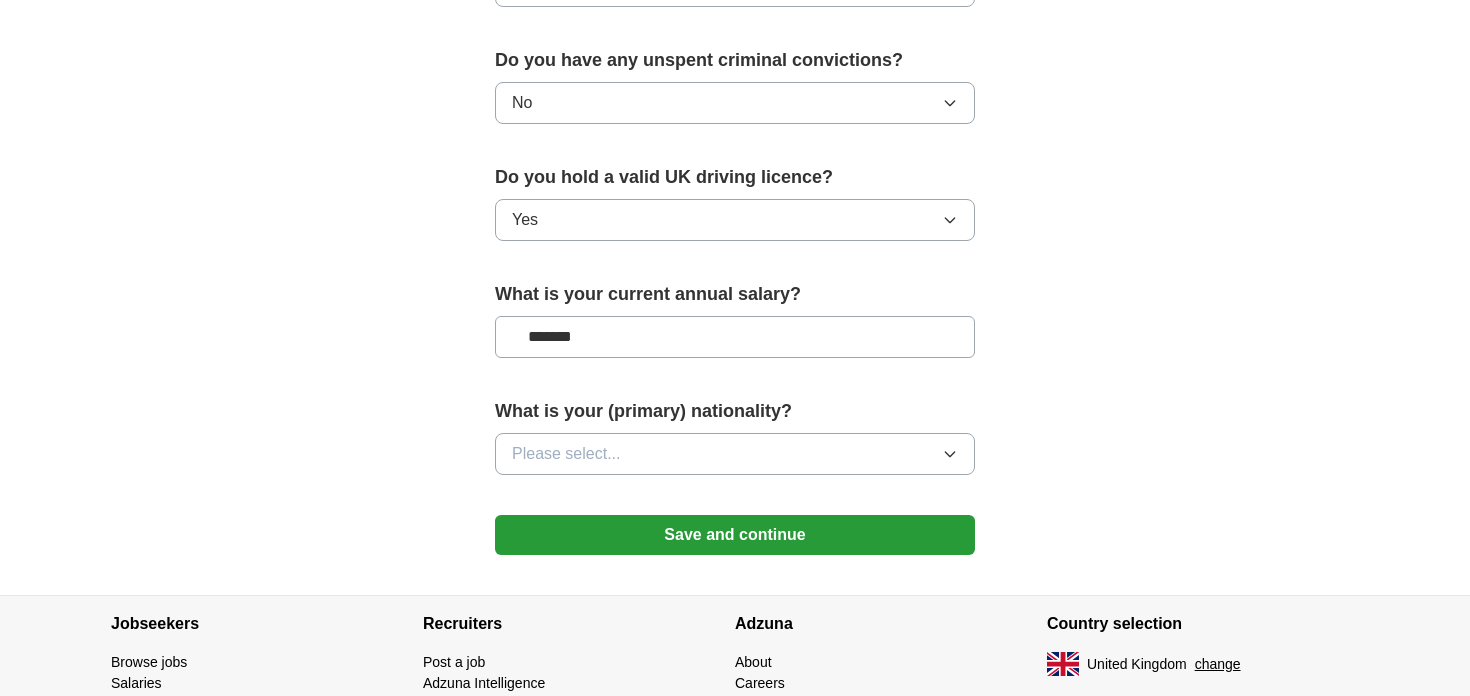 type on "*******" 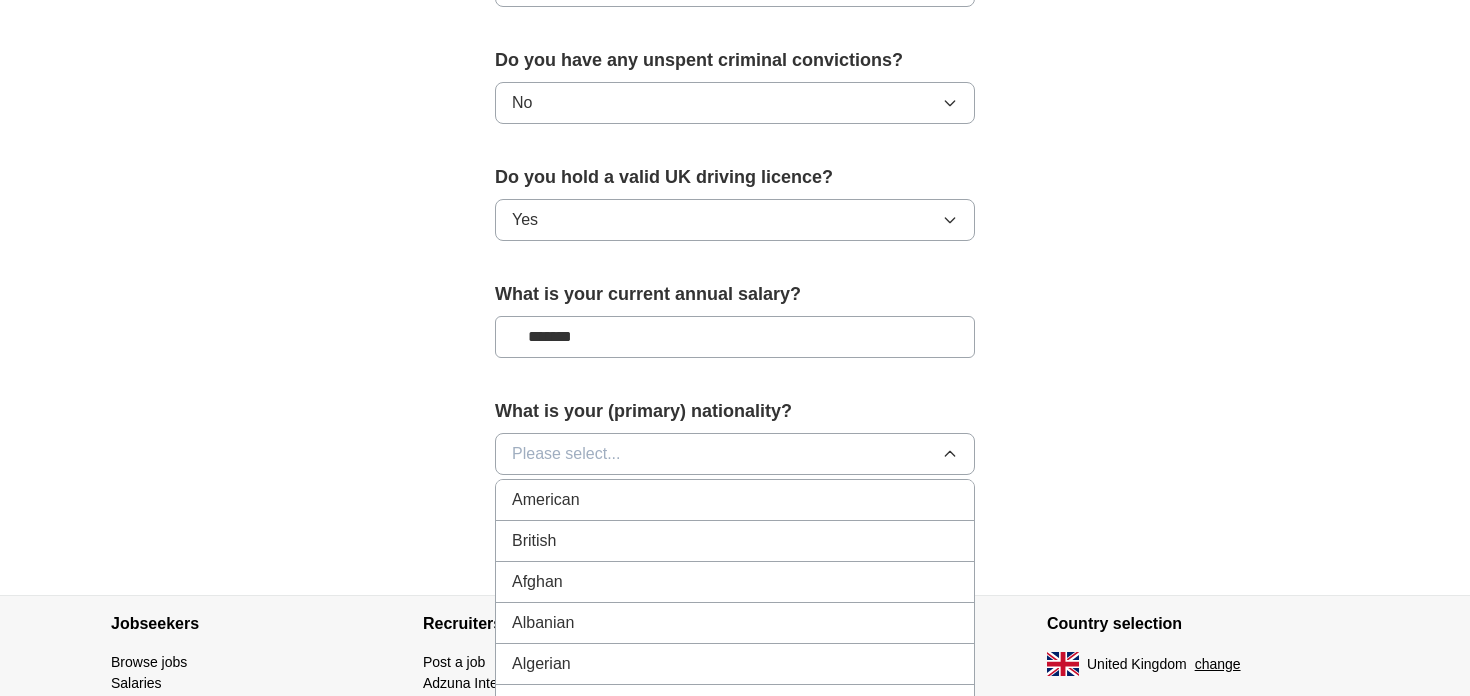 type 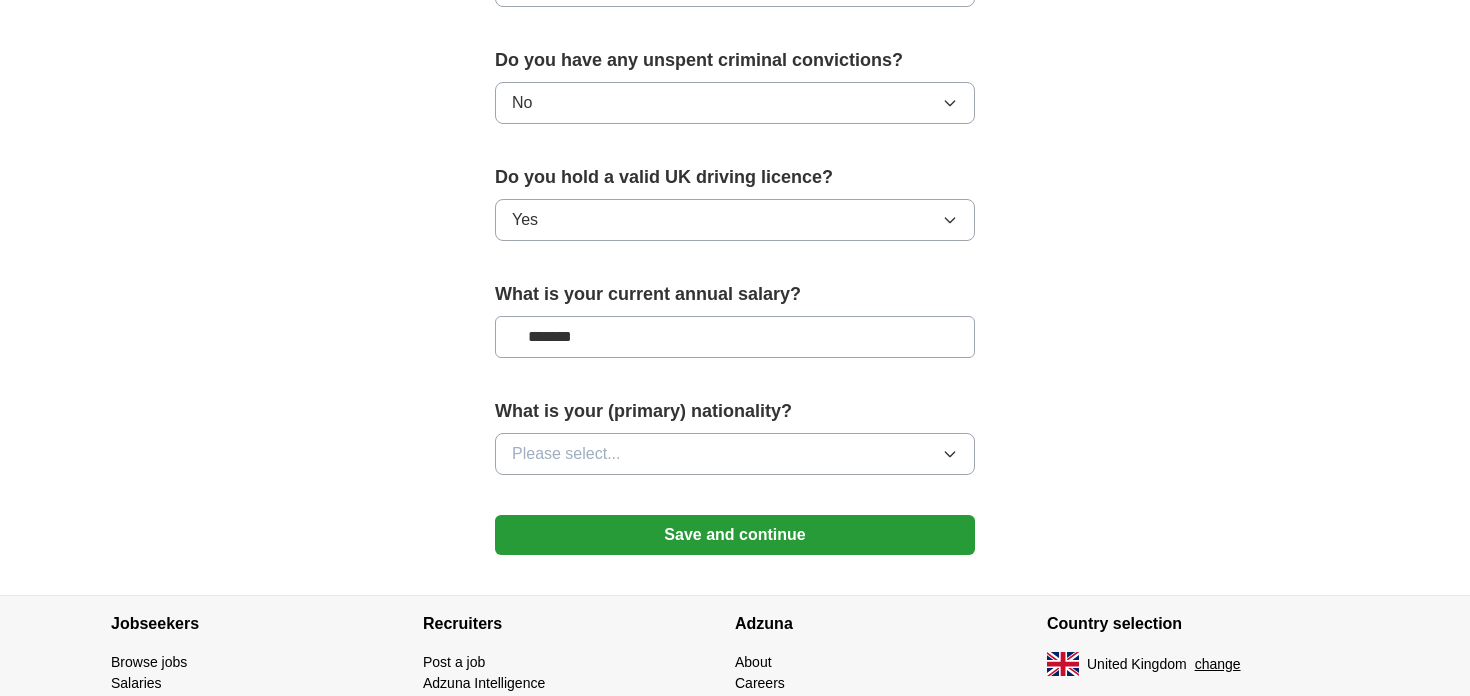 click on "Please select..." at bounding box center [566, 454] 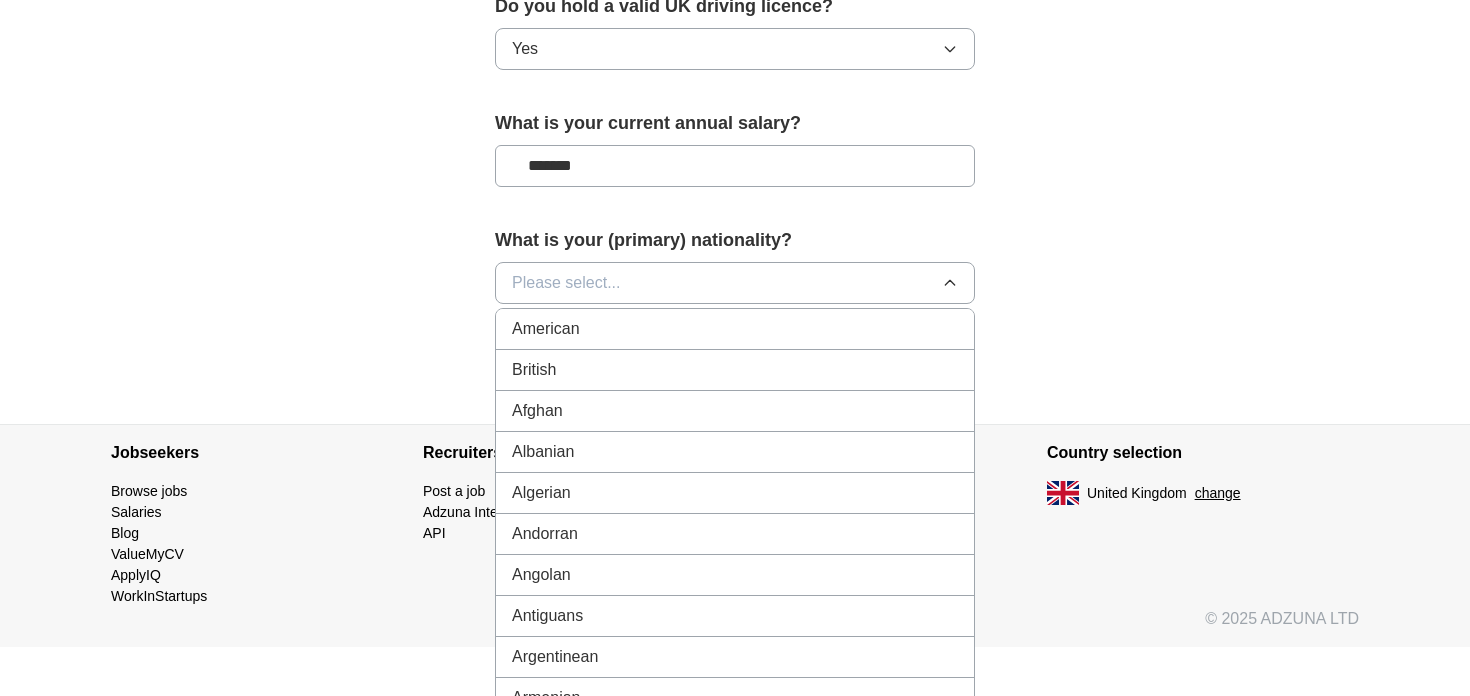 scroll, scrollTop: 1443, scrollLeft: 0, axis: vertical 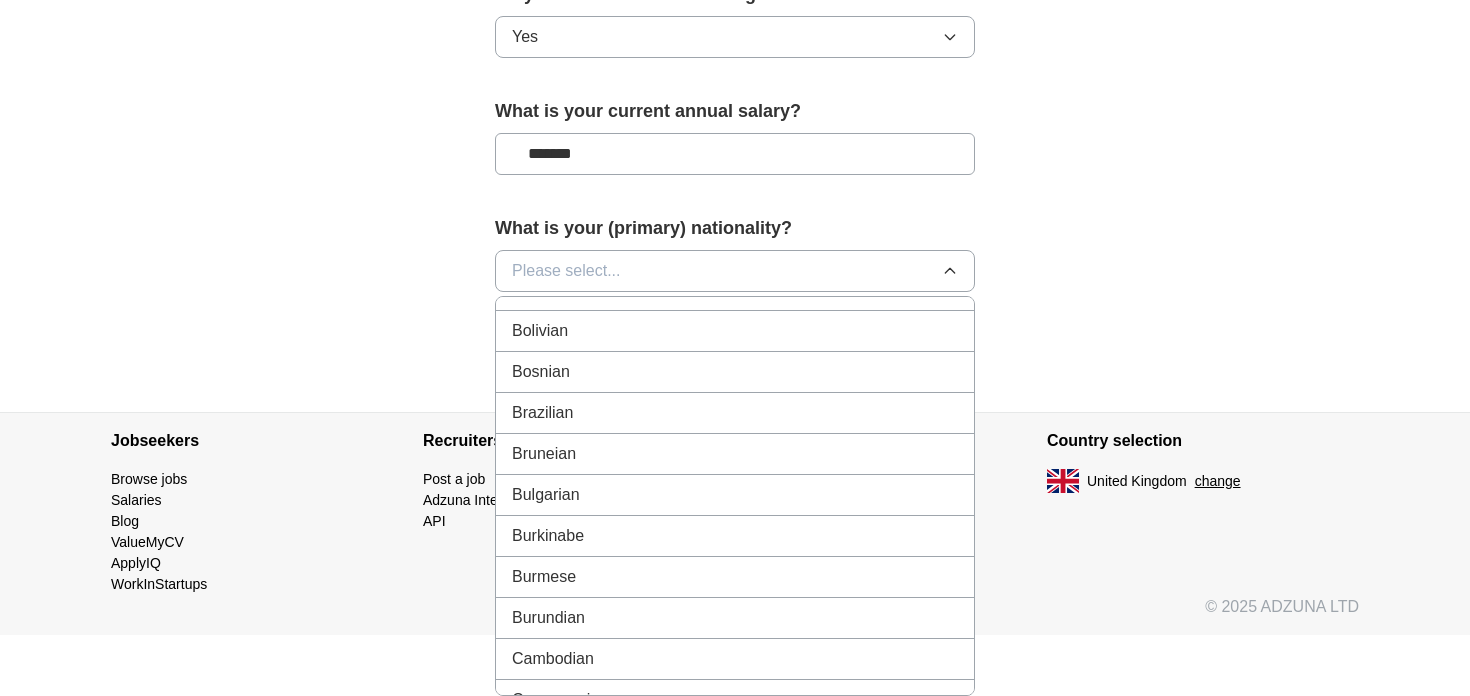 click on "Brazilian" at bounding box center [735, 413] 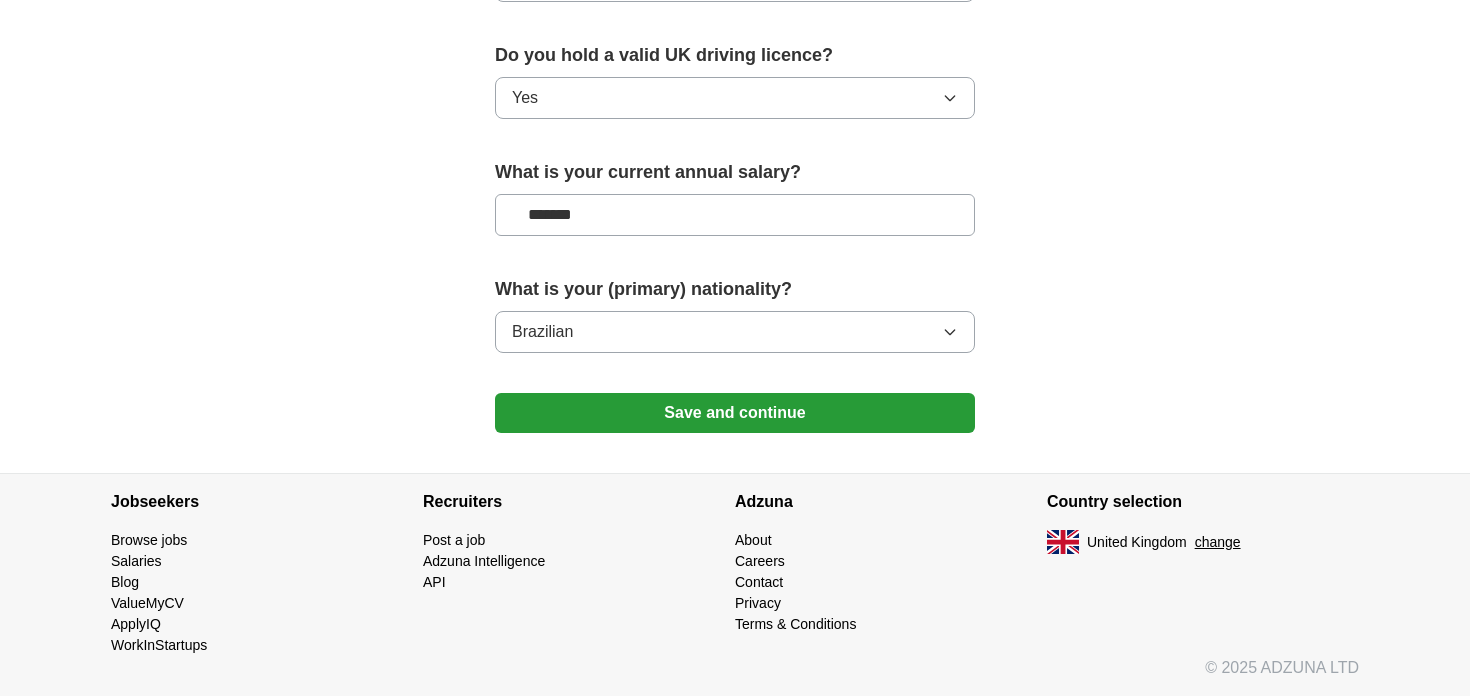 click on "**********" at bounding box center [735, -368] 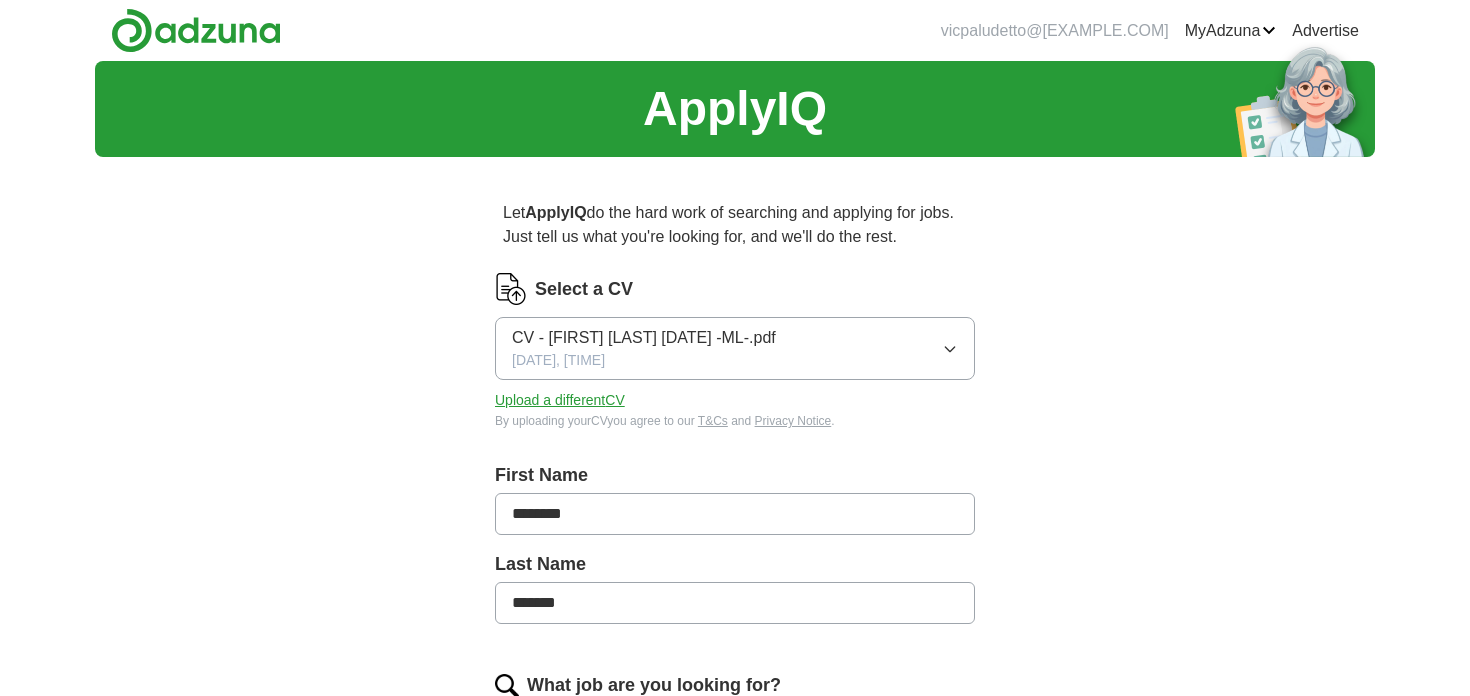 scroll, scrollTop: 0, scrollLeft: 0, axis: both 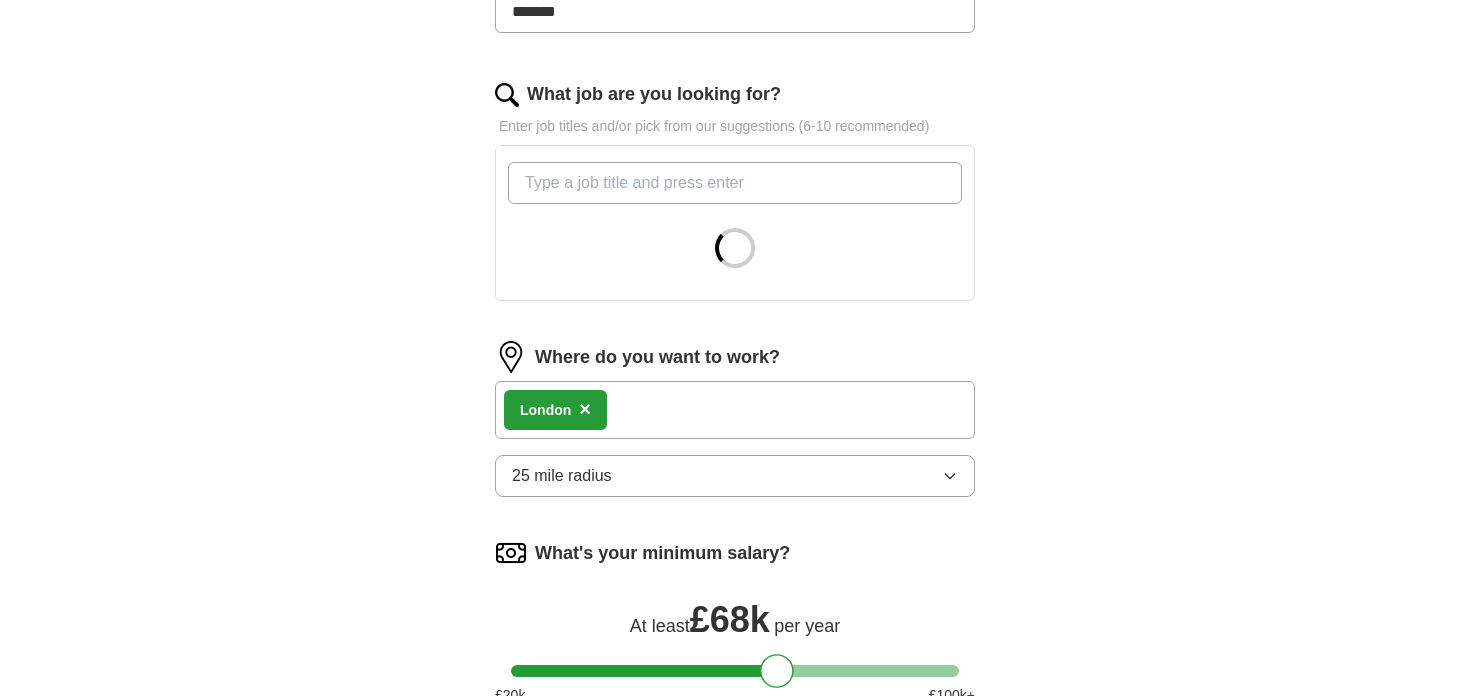 click on "What job are you looking for?" at bounding box center [735, 183] 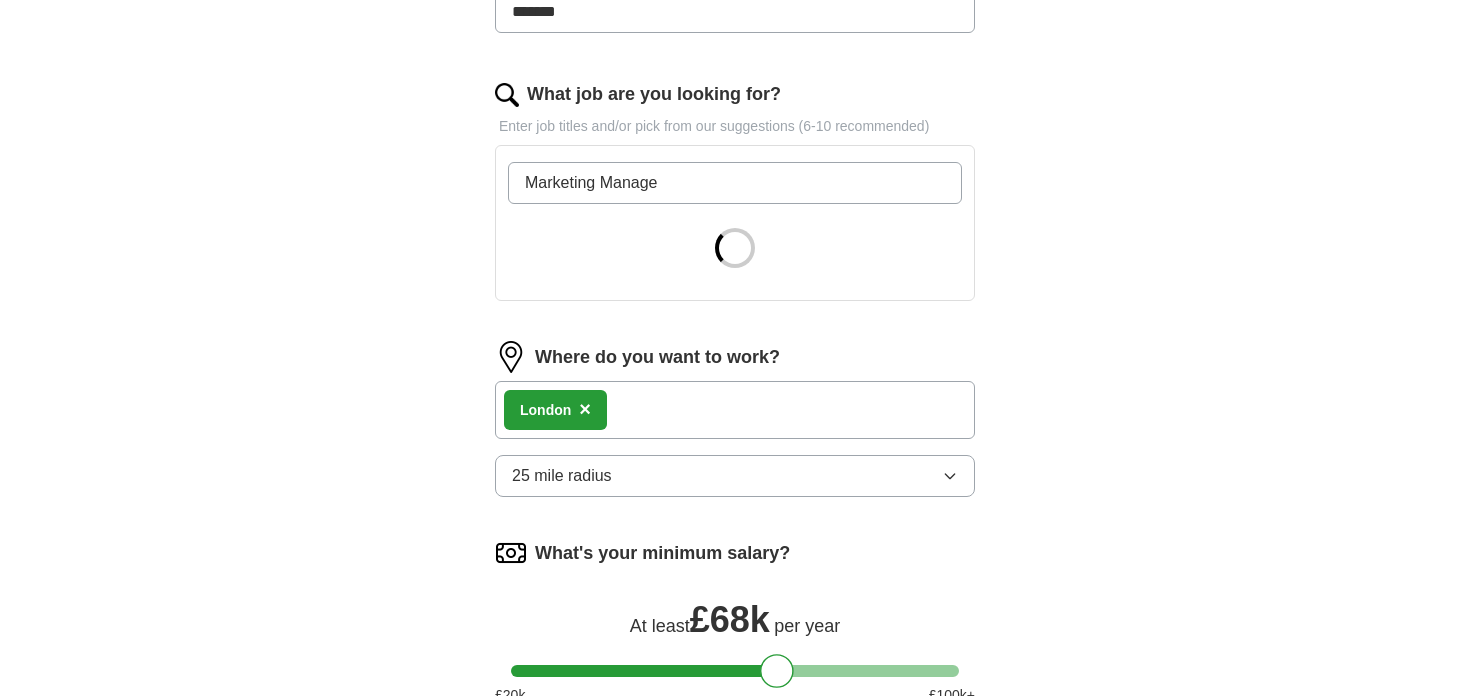 type on "Marketing Manager" 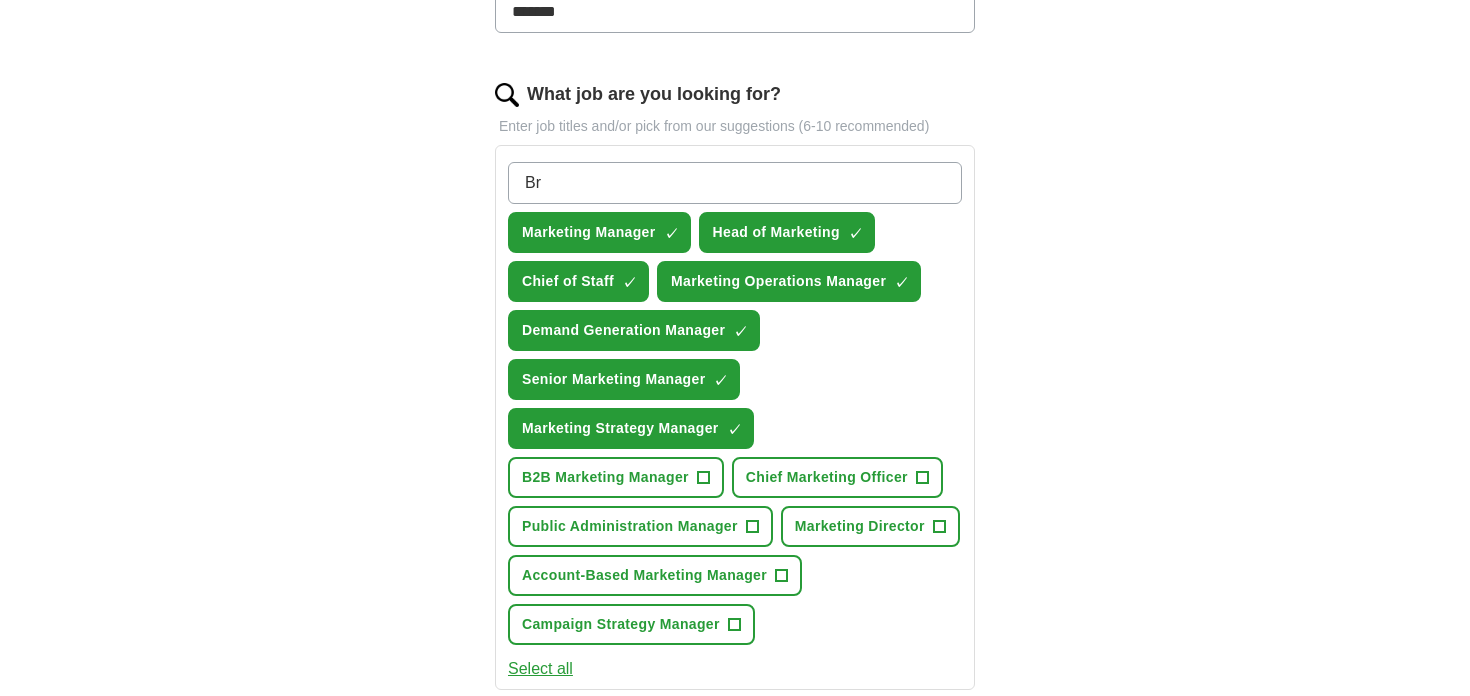 type on "B" 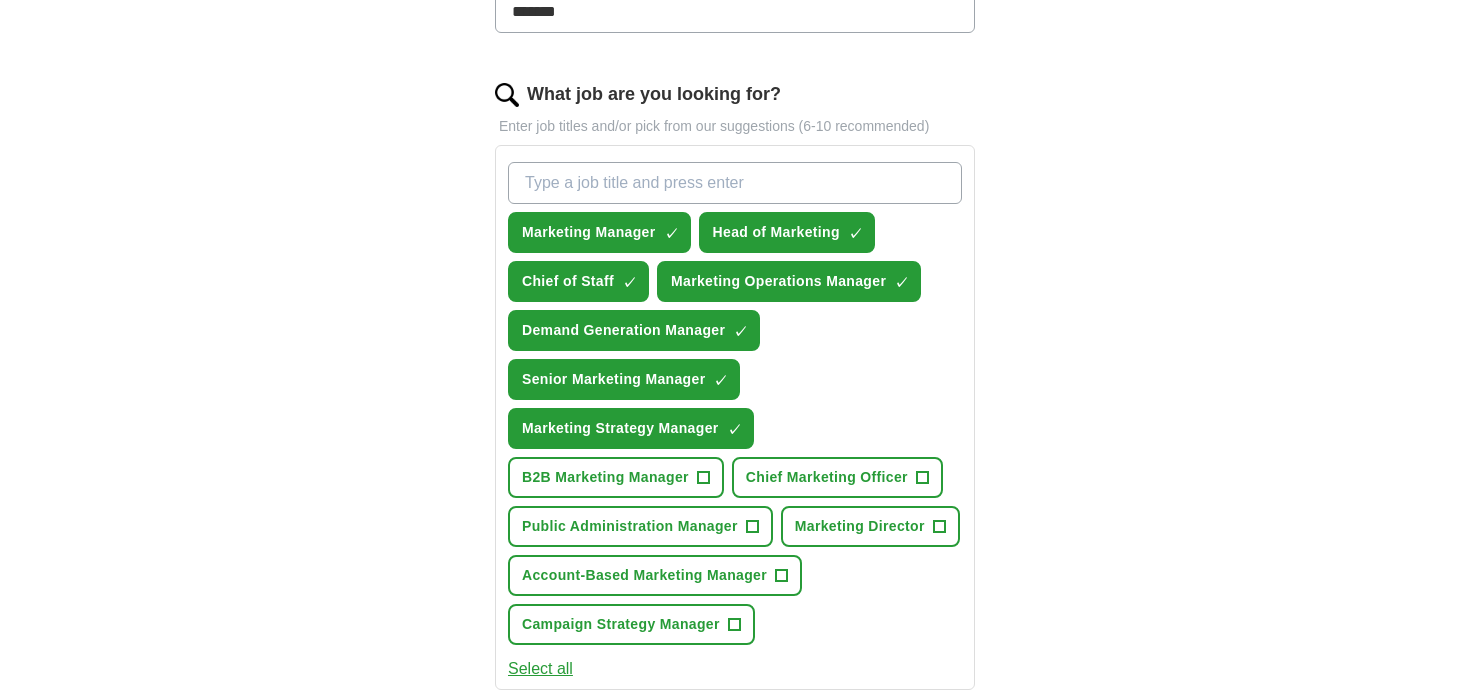 type on "G" 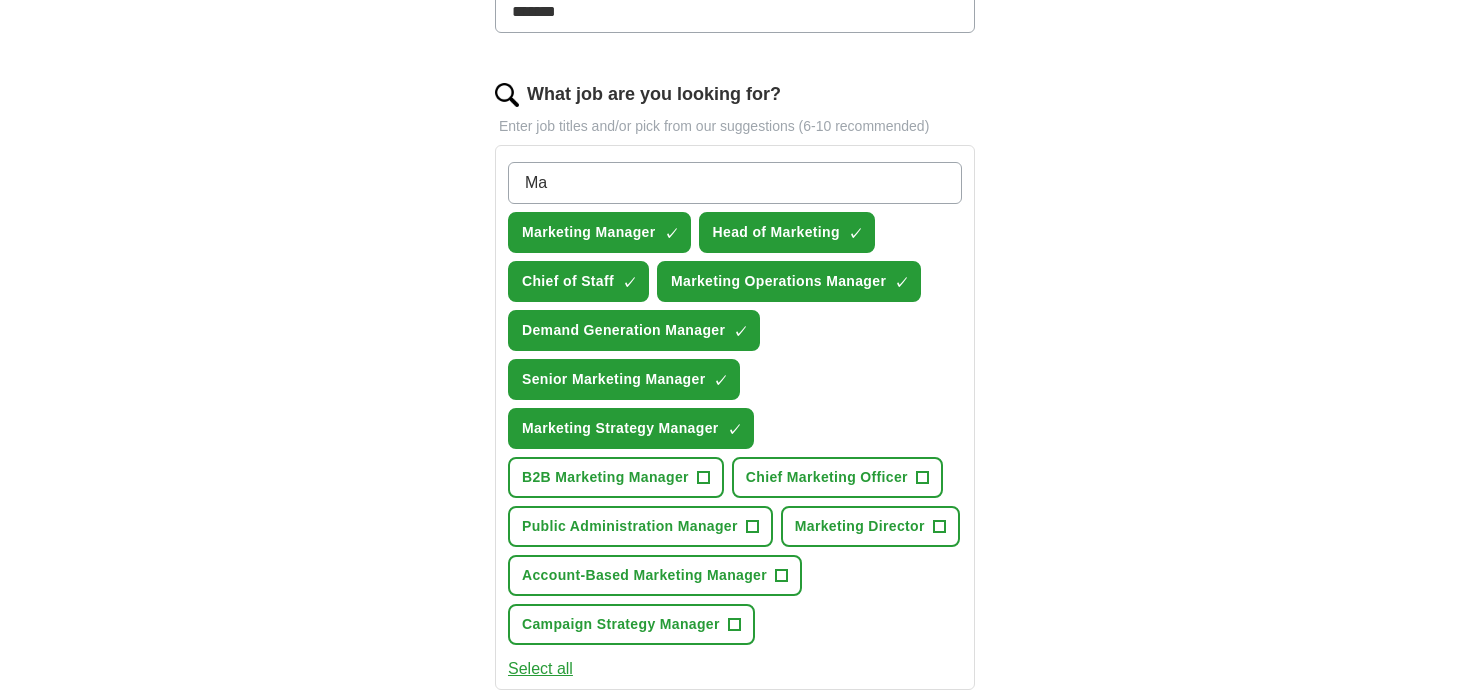 type on "M" 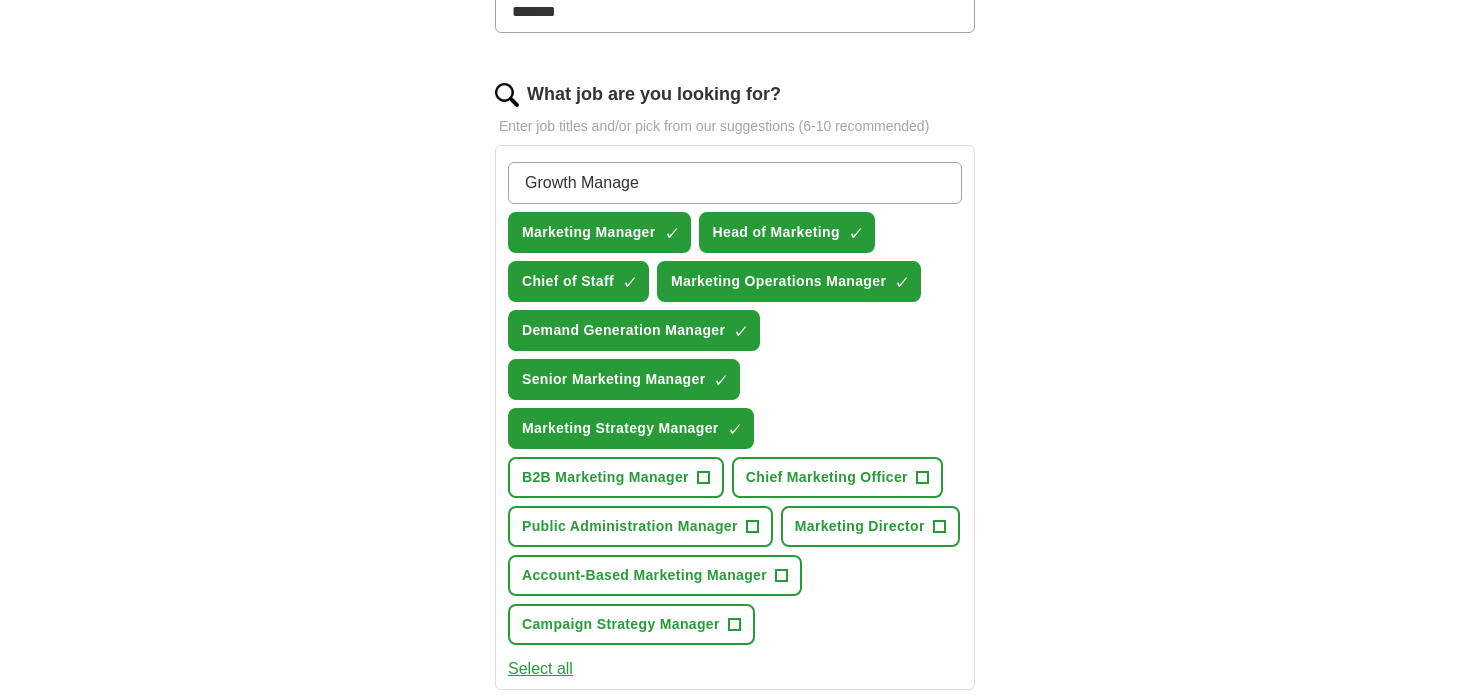 type on "Growth Manager" 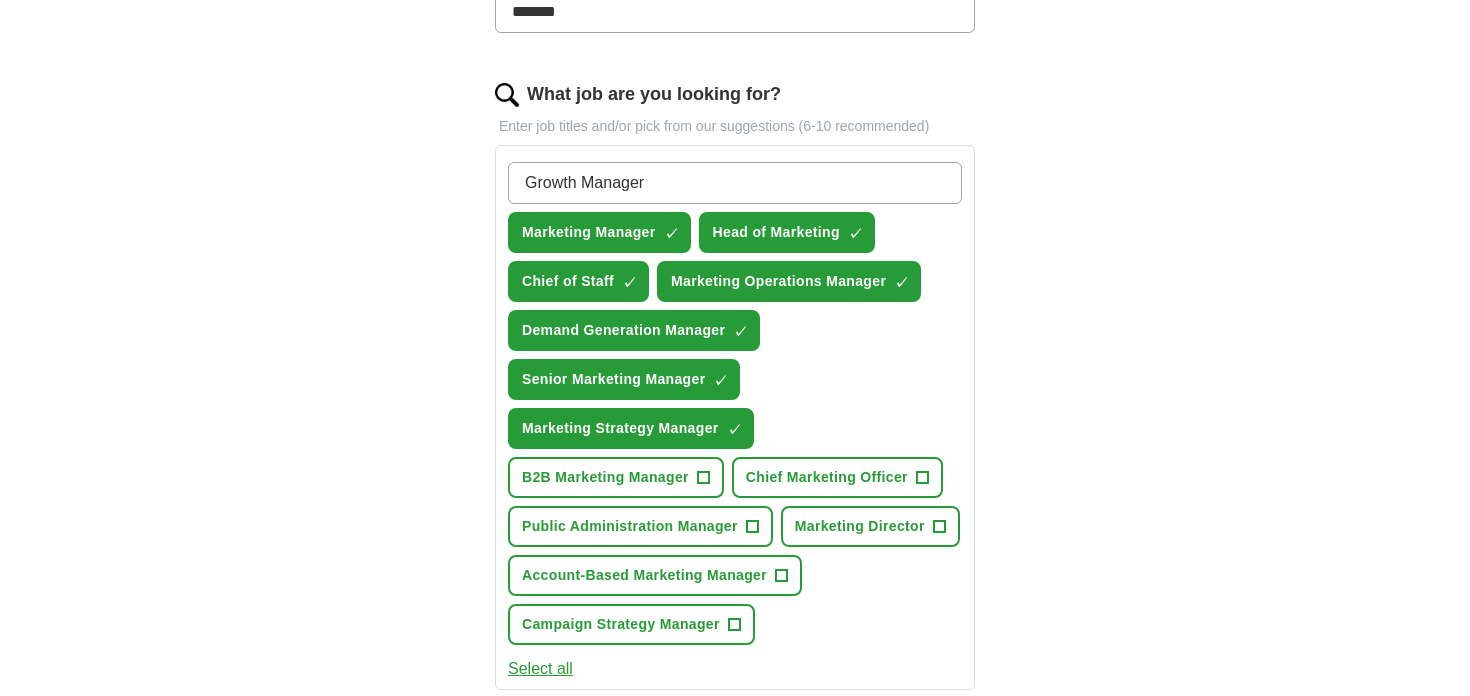 type 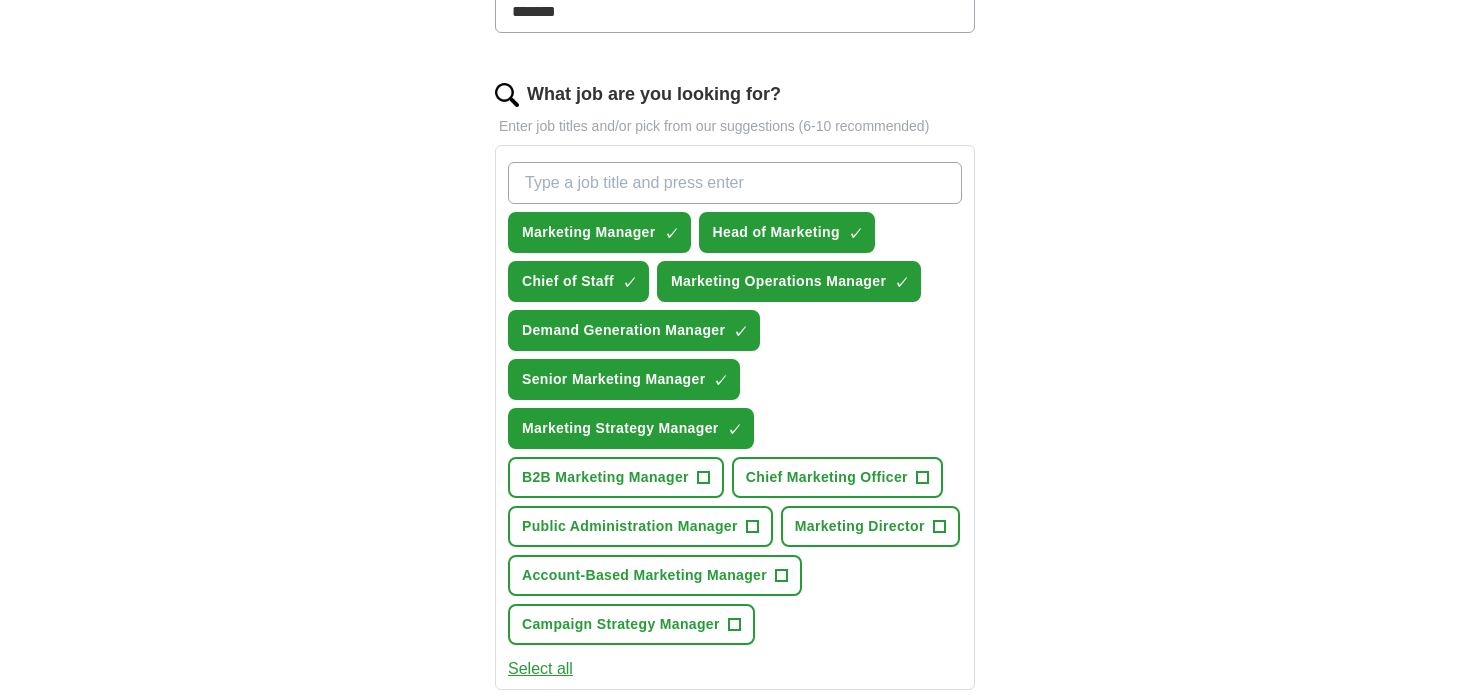 click on "ApplyIQ Let ApplyIQ do the hard work of searching and applying for jobs. Just tell us what you're looking for, and we'll do the rest. Select a CV CV - [FIRST] [LAST] [DATE] -ML-.pdf [DATE], [TIME] Upload a different CV By uploading your CV you agree to our T&Cs and Privacy Notice. First Name ******** Last Name ******* What job are you looking for? Enter job titles and/or pick from our suggestions (6-10 recommended) Marketing Manager ✓ × Head of Marketing ✓ × Chief of Staff ✓ × Marketing Operations Manager ✓ × Demand Generation Manager ✓ × Senior Marketing Manager ✓ × Marketing Strategy Manager ✓ × B2B Marketing Manager + Chief Marketing Officer + Public Administration Manager + Marketing Director + Account-Based Marketing Manager + Campaign Strategy Manager + Select all Where do you want to work? London × 25 mile radius What's your minimum salary? At least £ 68k per year £ 20 k £ 100 k+ Update ApplyIQ settings Go to dashboard" at bounding box center [735, 374] 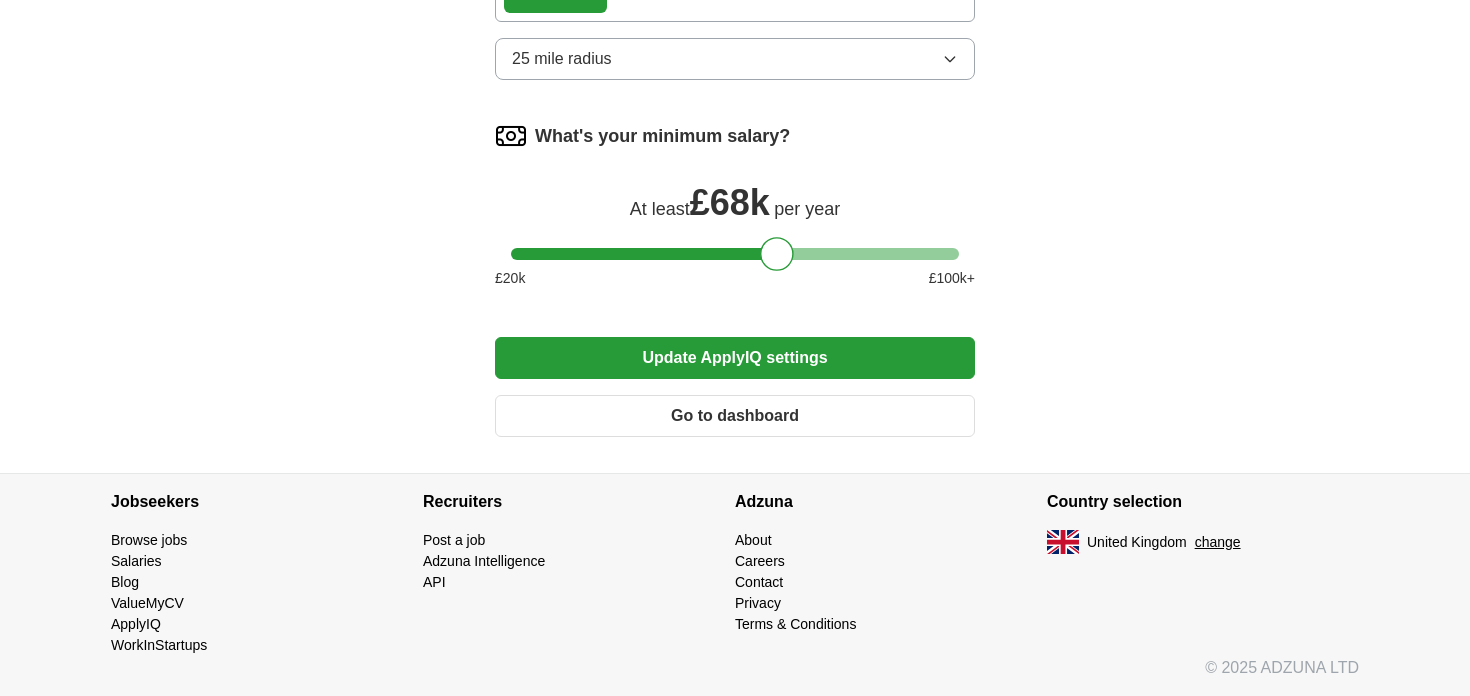 scroll, scrollTop: 1446, scrollLeft: 0, axis: vertical 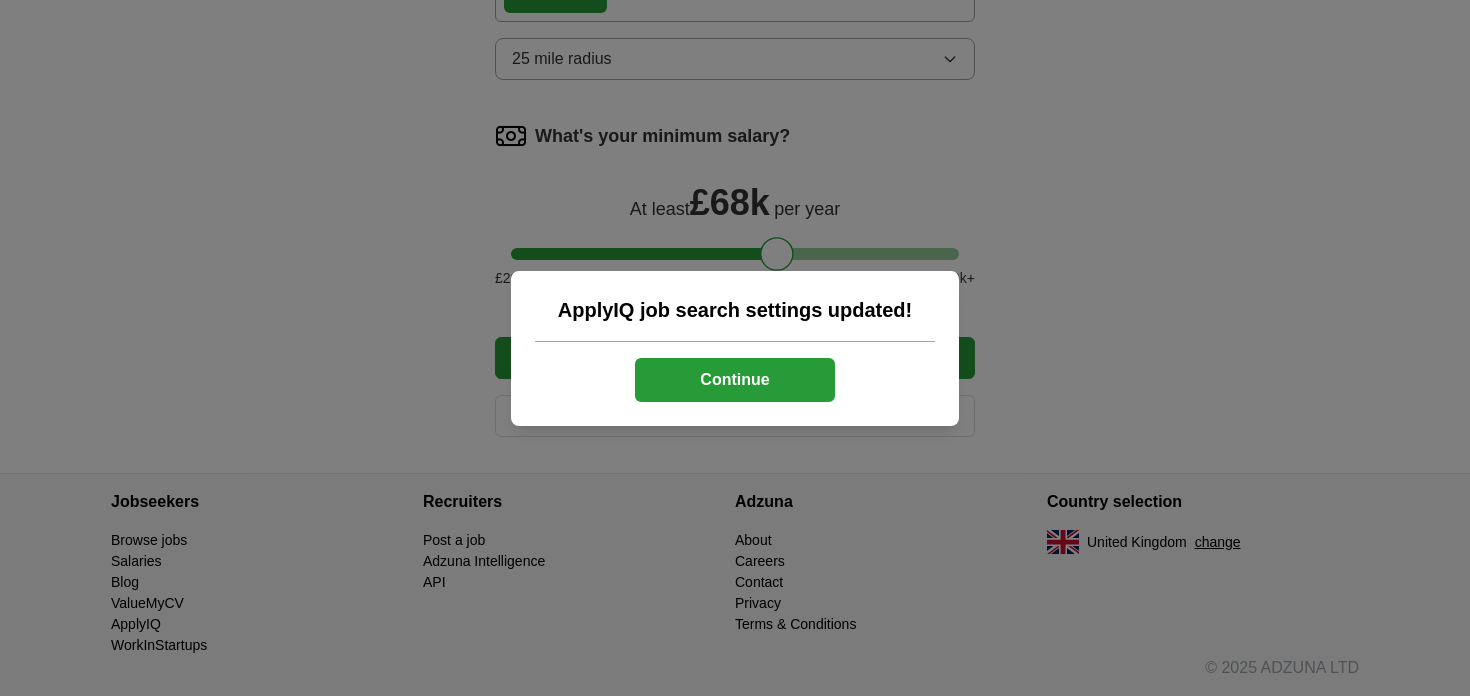 click on "Continue" at bounding box center (735, 380) 